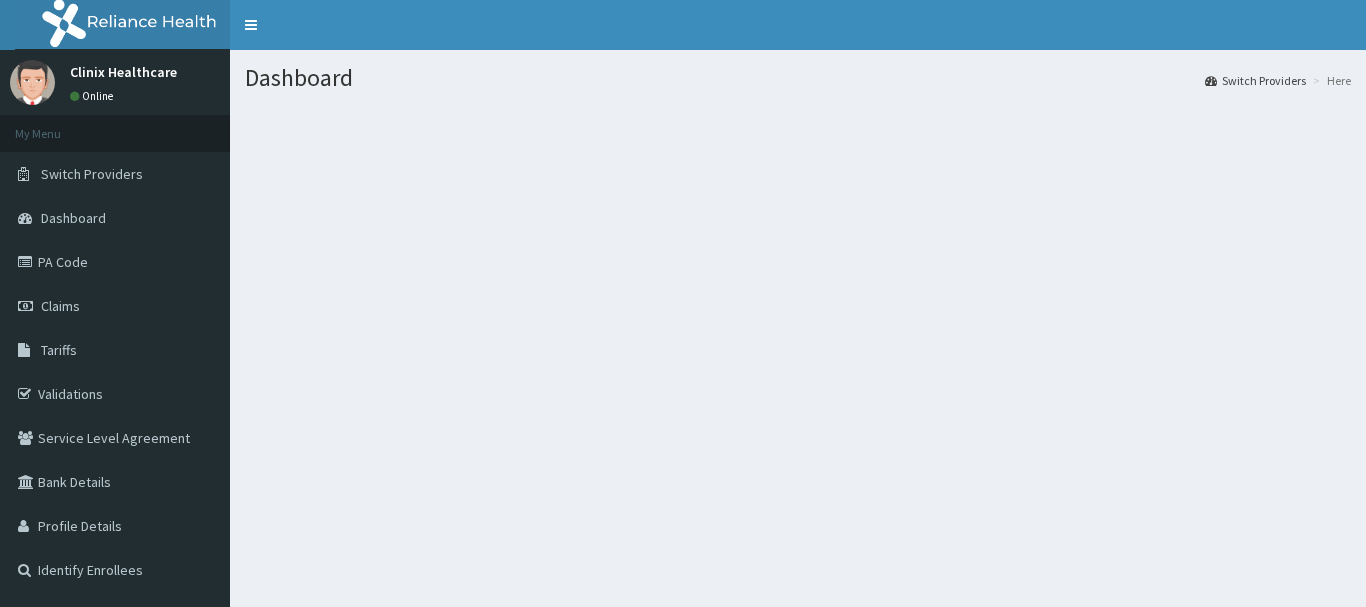 scroll, scrollTop: 0, scrollLeft: 0, axis: both 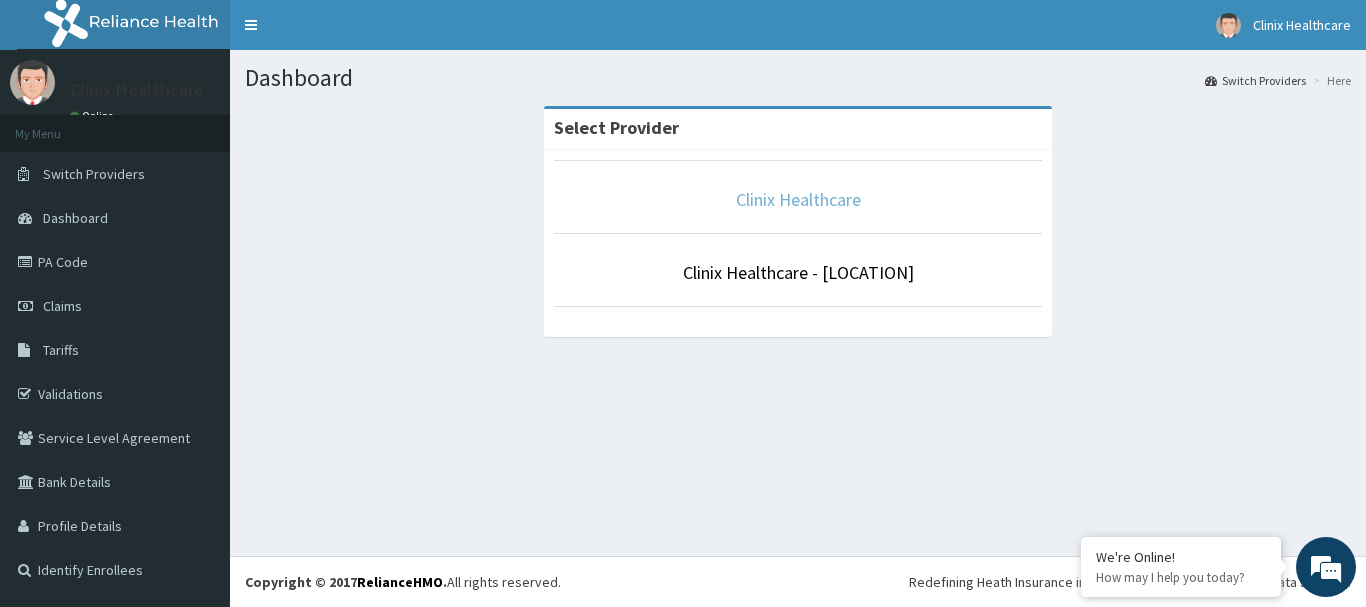 click on "Clinix Healthcare" at bounding box center [798, 199] 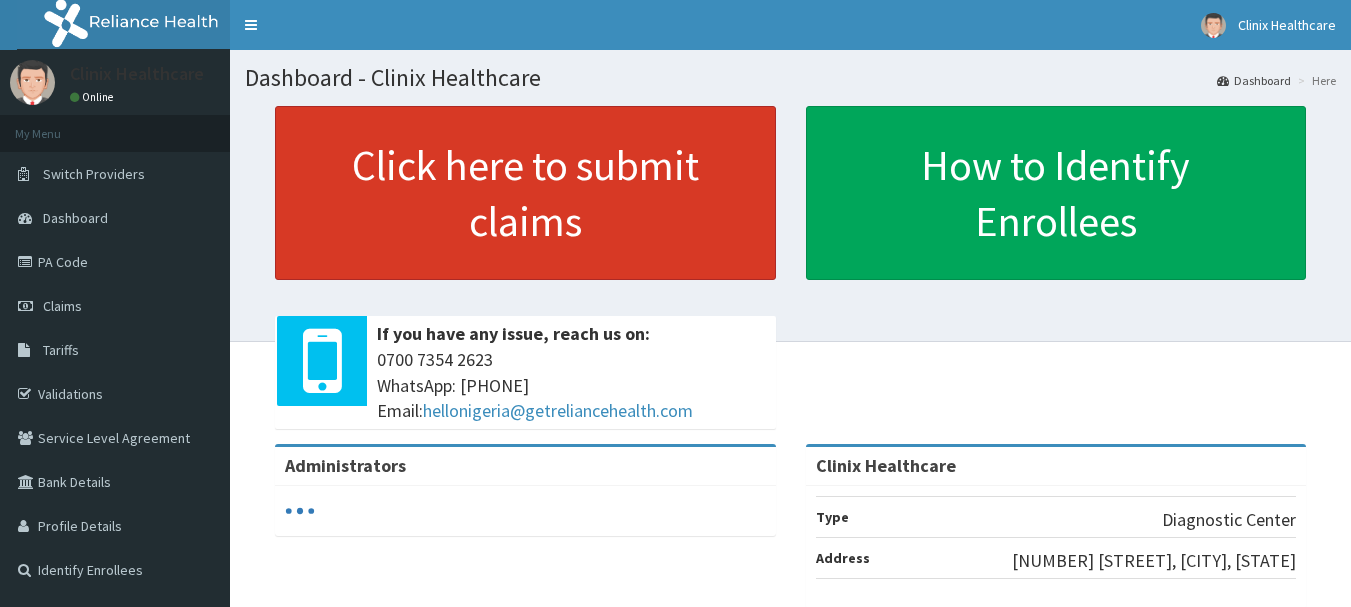 scroll, scrollTop: 0, scrollLeft: 0, axis: both 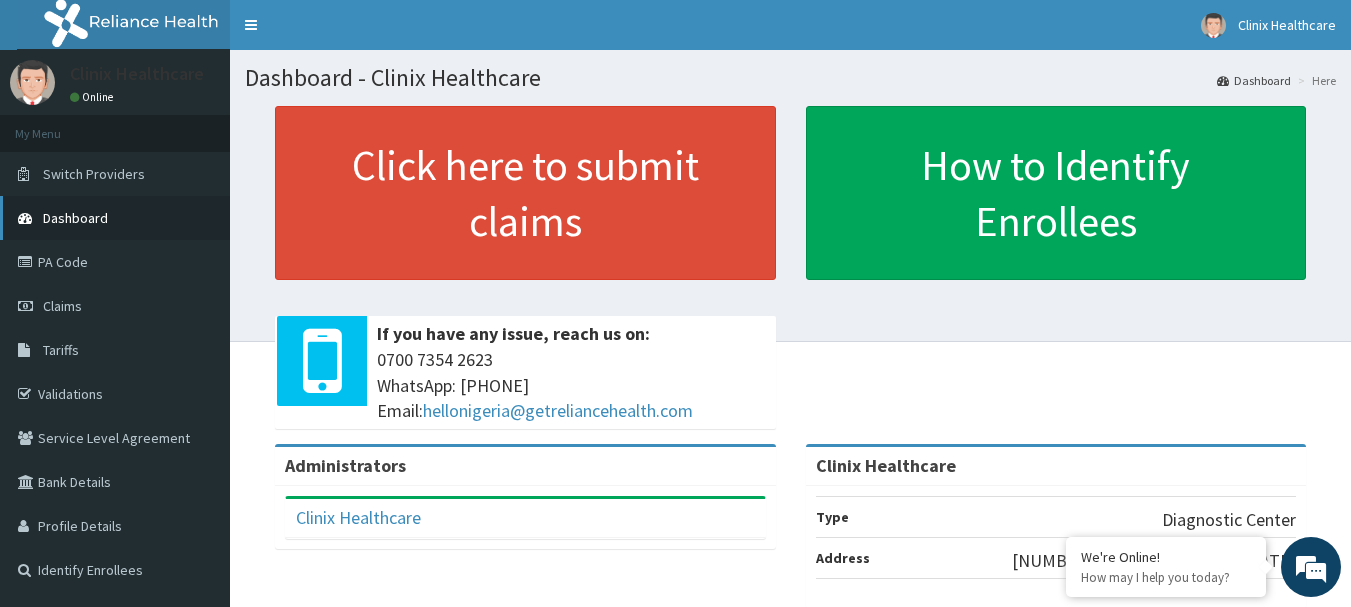 click on "Dashboard" at bounding box center (75, 218) 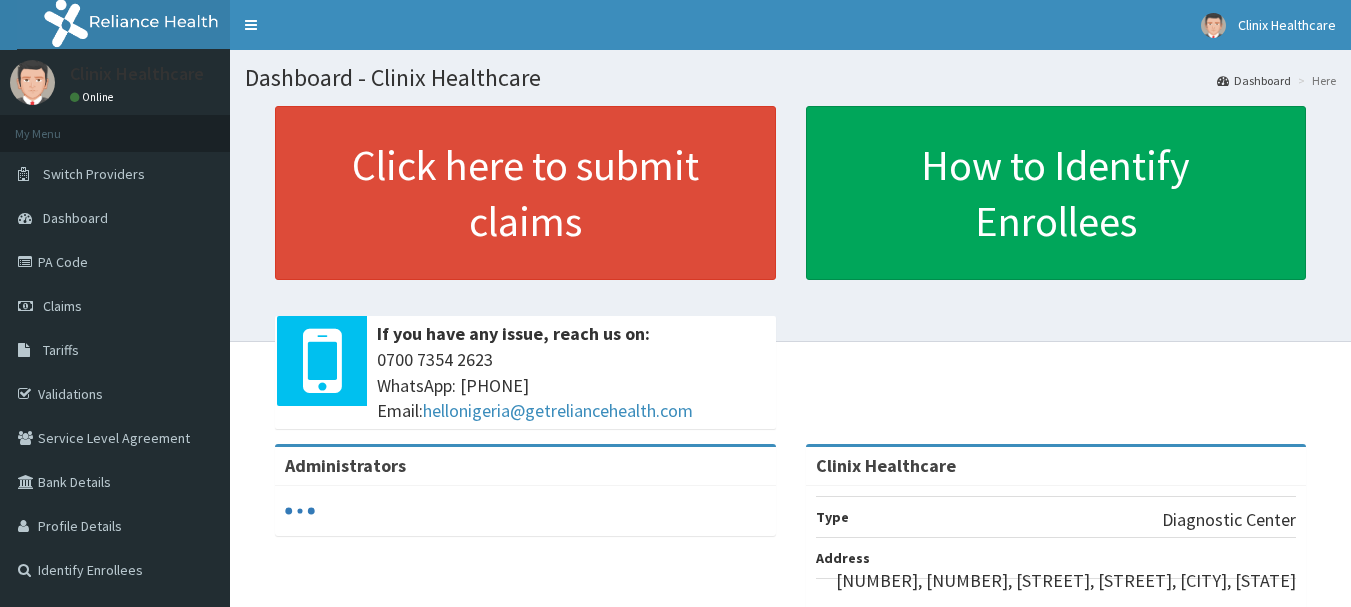 scroll, scrollTop: 0, scrollLeft: 0, axis: both 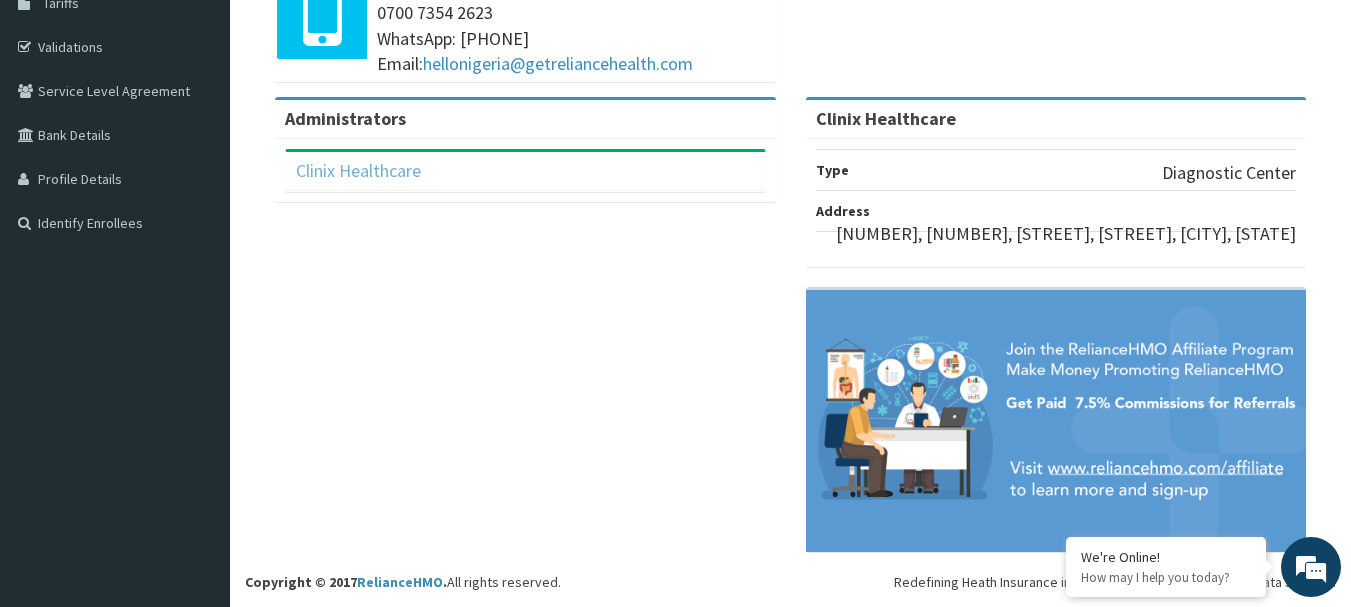 click on "Clinix Healthcare" at bounding box center [358, 170] 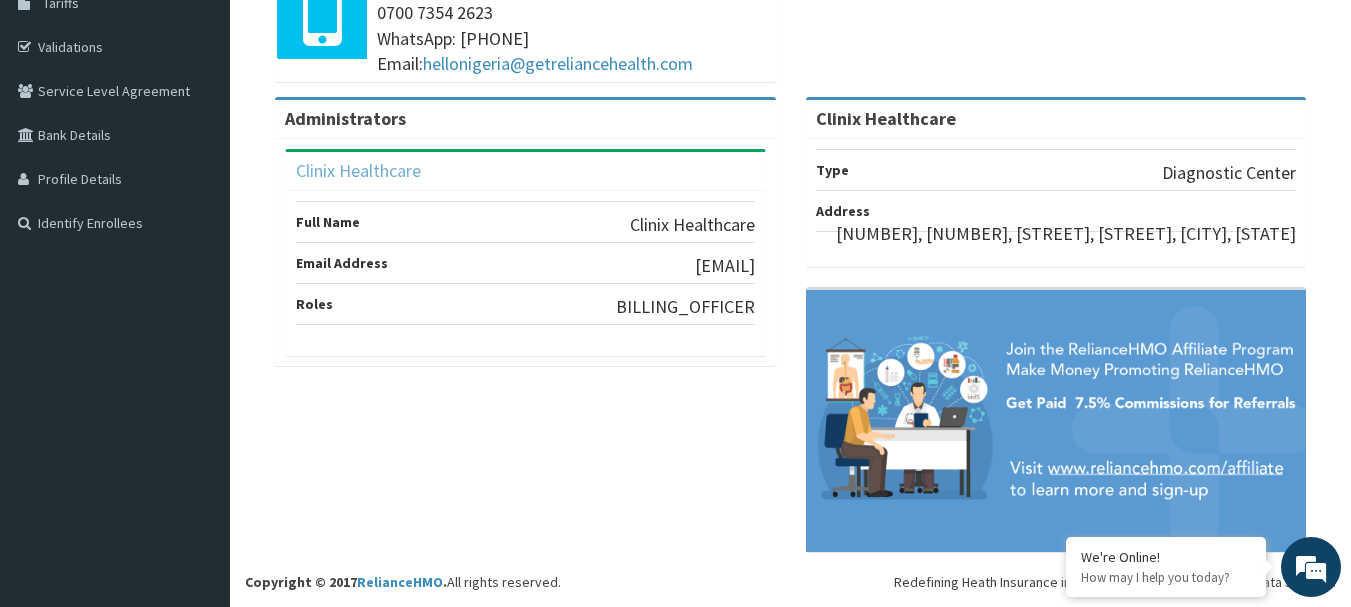 click on "Clinix Healthcare" at bounding box center (358, 170) 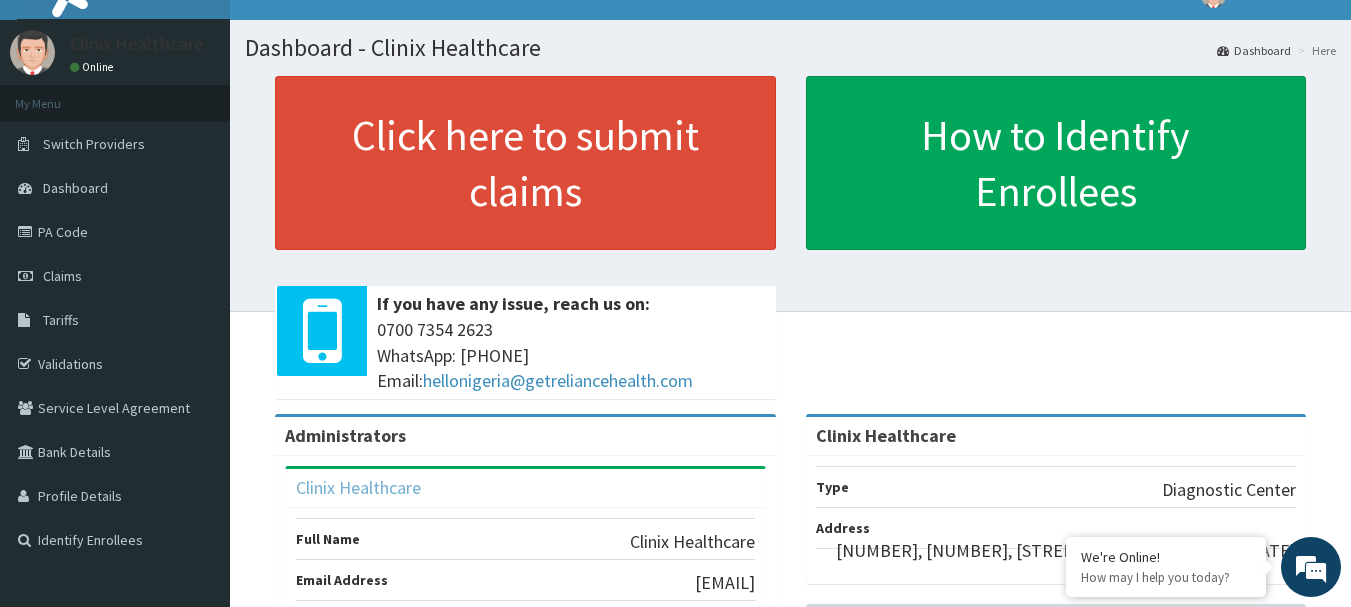 scroll, scrollTop: 0, scrollLeft: 0, axis: both 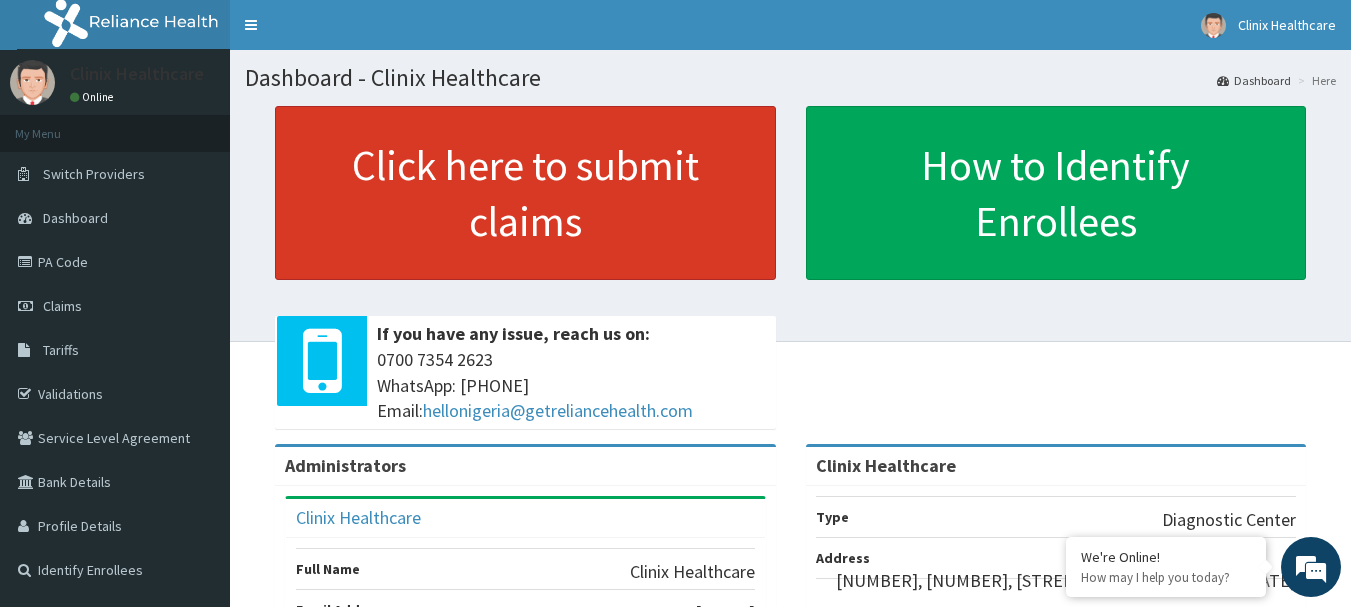 click on "Click here to submit claims" at bounding box center (525, 193) 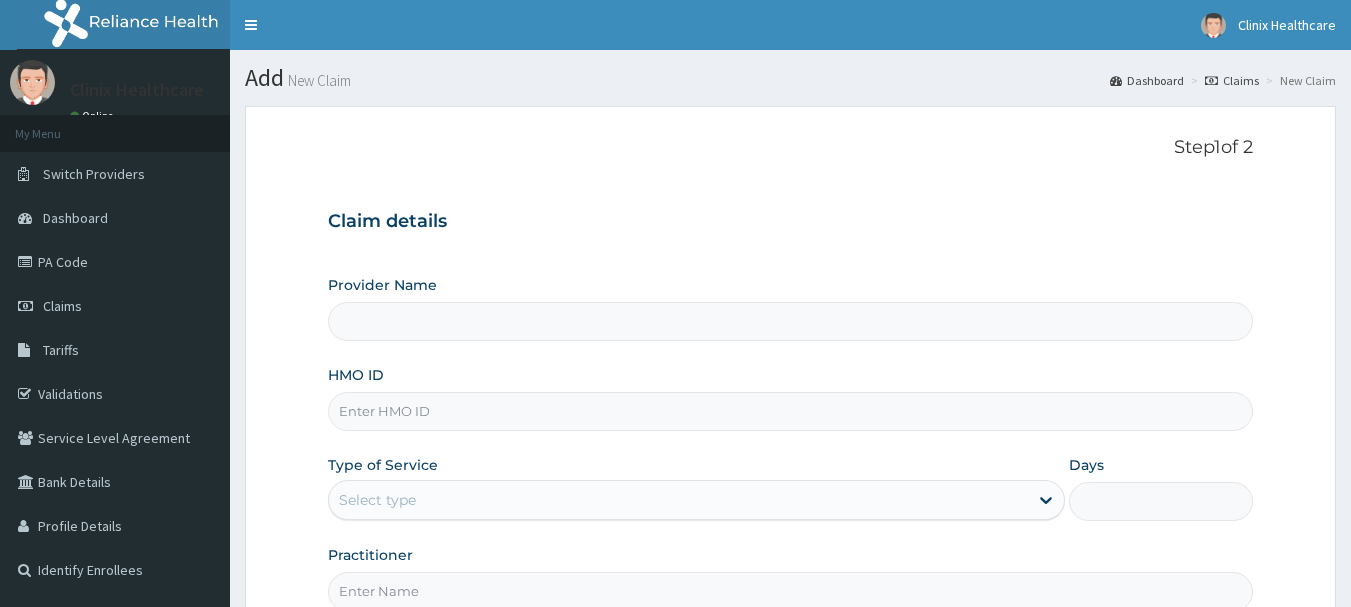 scroll, scrollTop: 0, scrollLeft: 0, axis: both 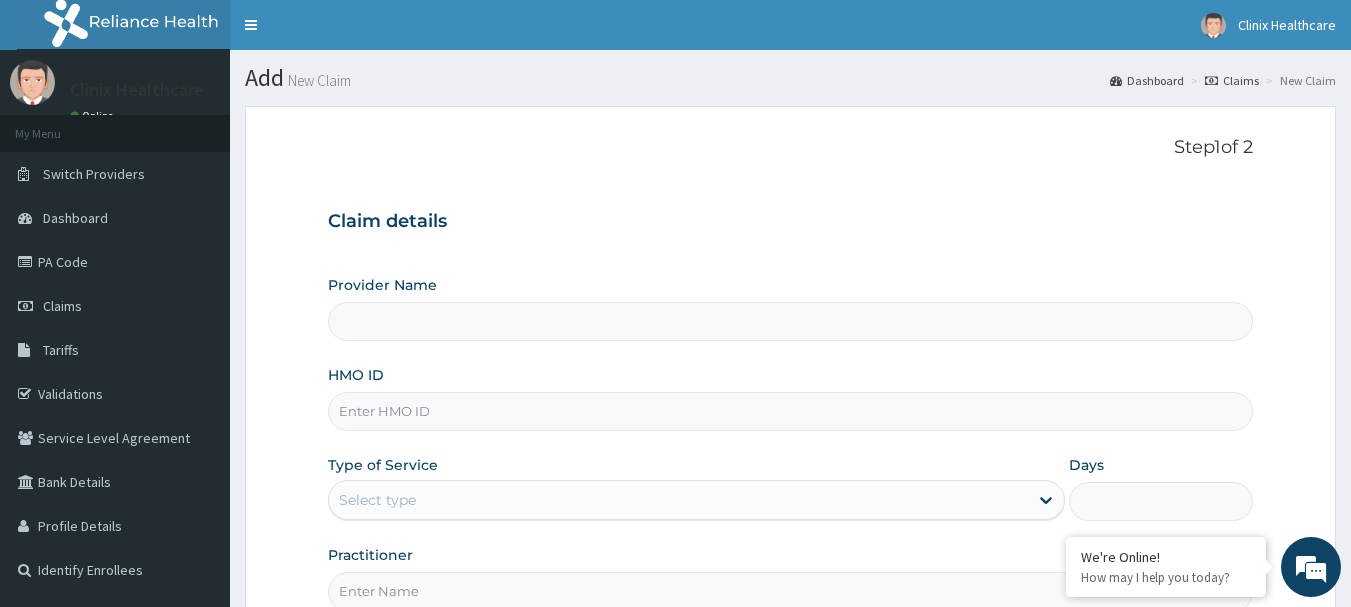 type on "Clinix Healthcare" 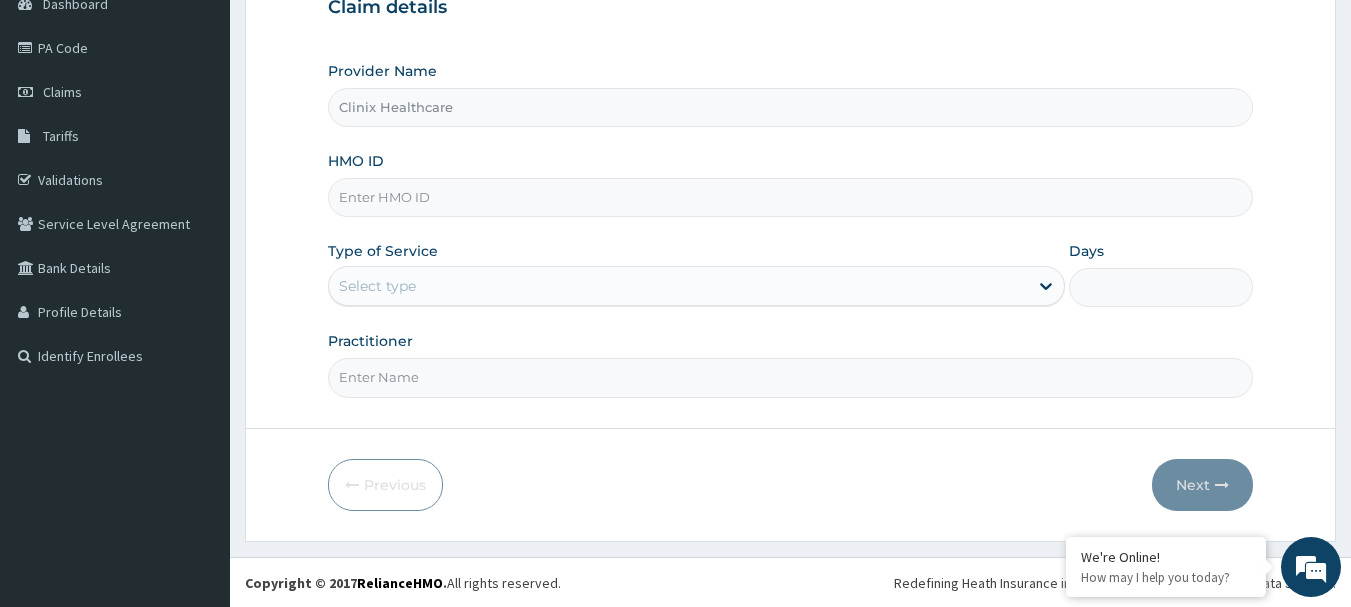 scroll, scrollTop: 215, scrollLeft: 0, axis: vertical 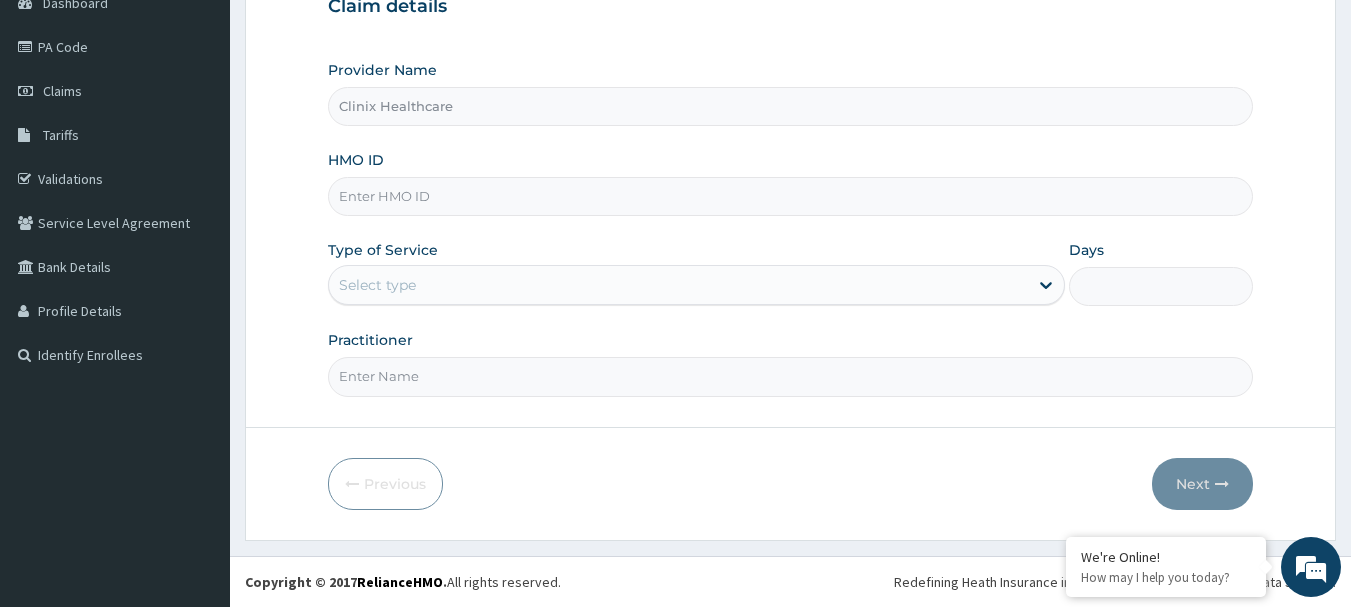 click on "Clinix Healthcare" at bounding box center [791, 106] 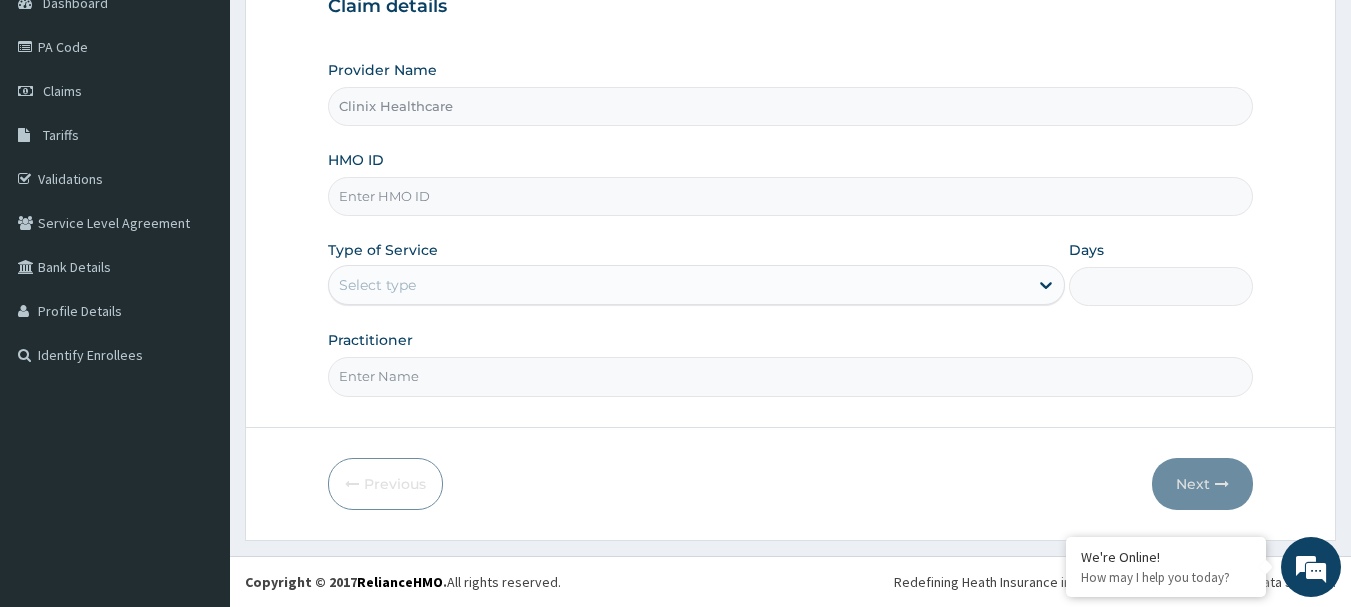 scroll, scrollTop: 0, scrollLeft: 0, axis: both 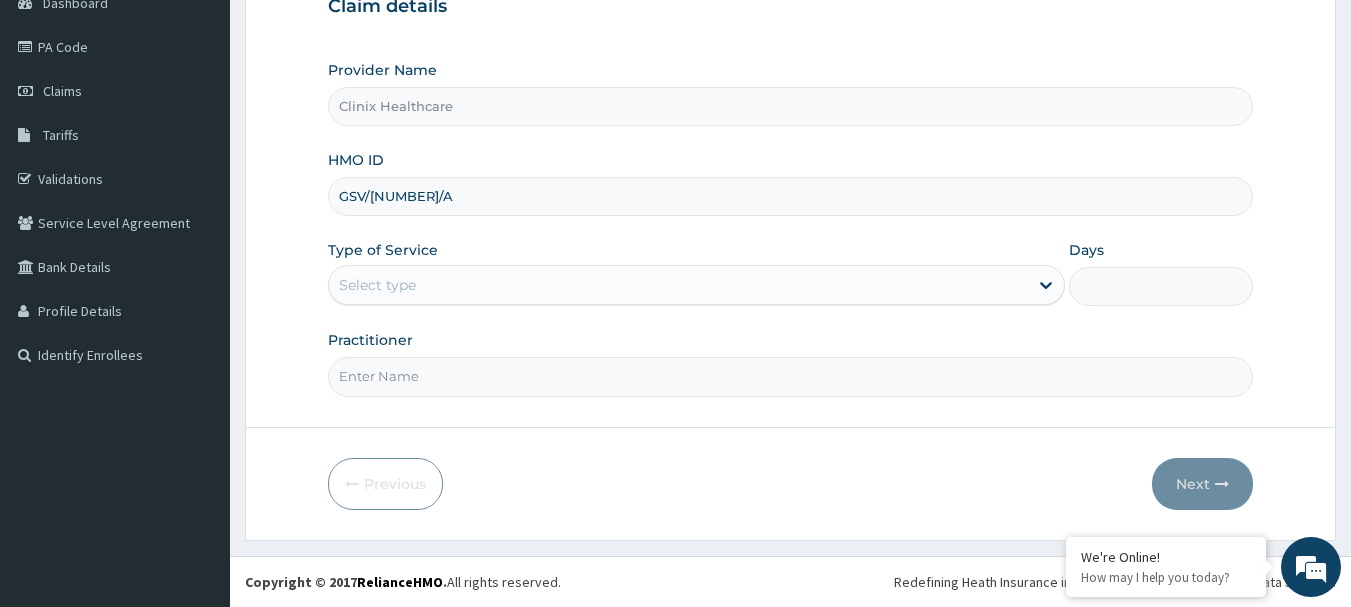 type on "GSV/13441/A" 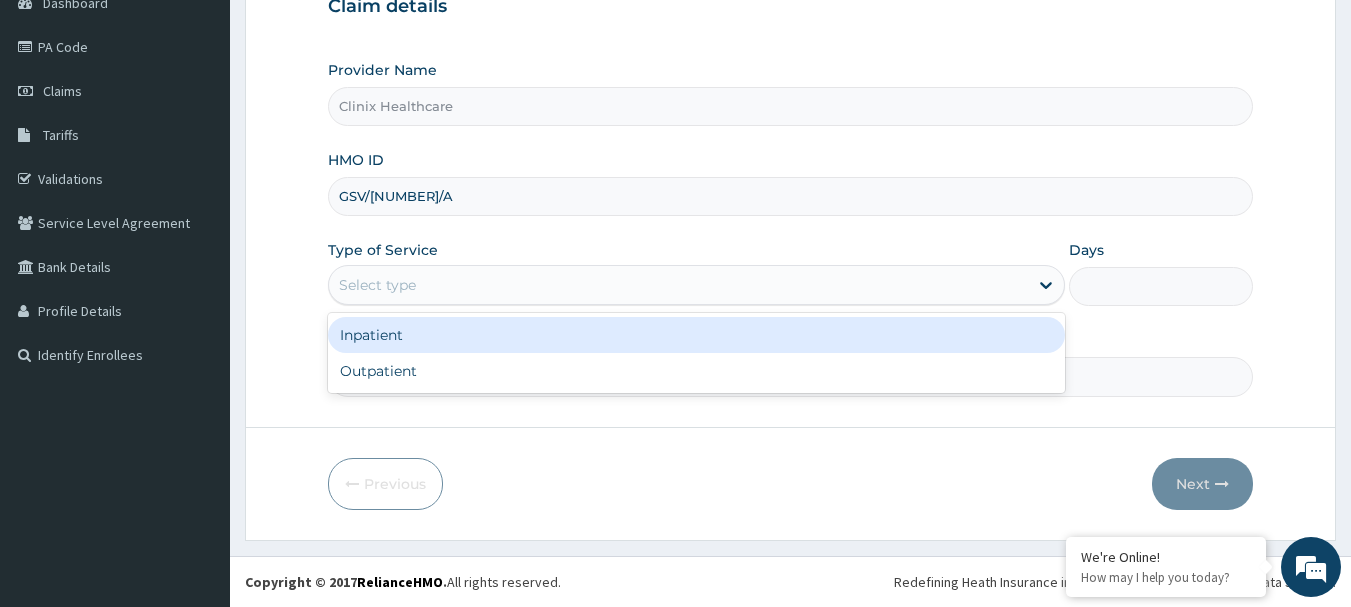 click on "Select type" at bounding box center (678, 285) 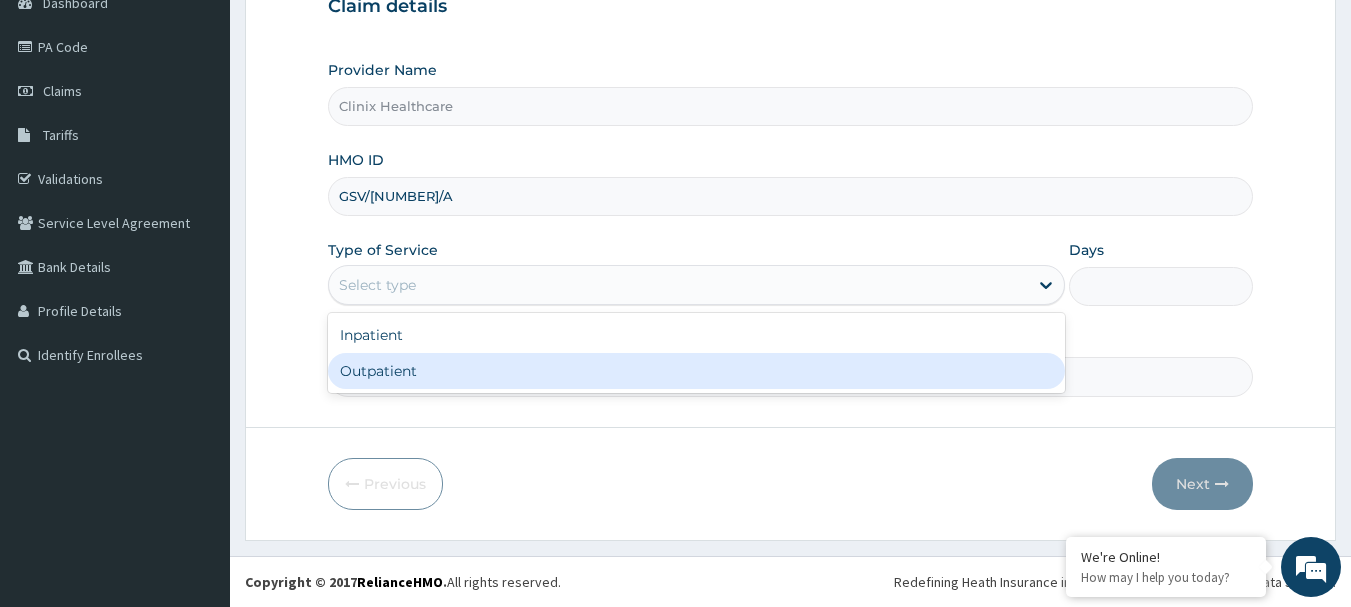 click on "Outpatient" at bounding box center [696, 371] 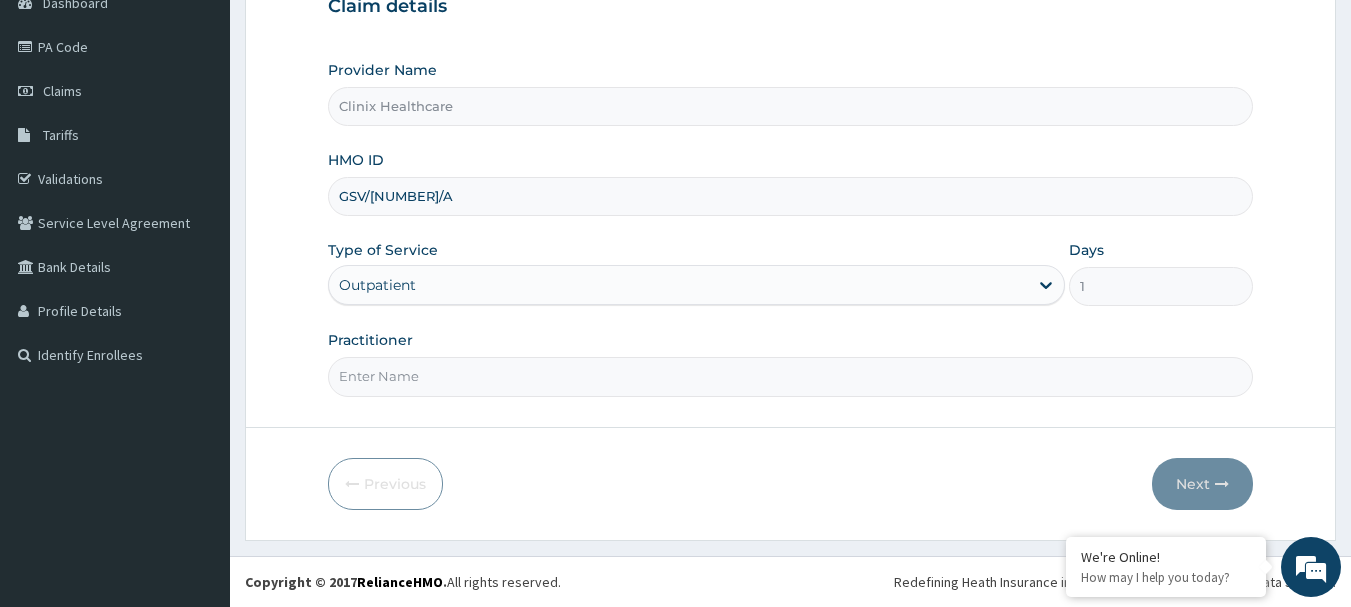 click on "Practitioner" at bounding box center [791, 376] 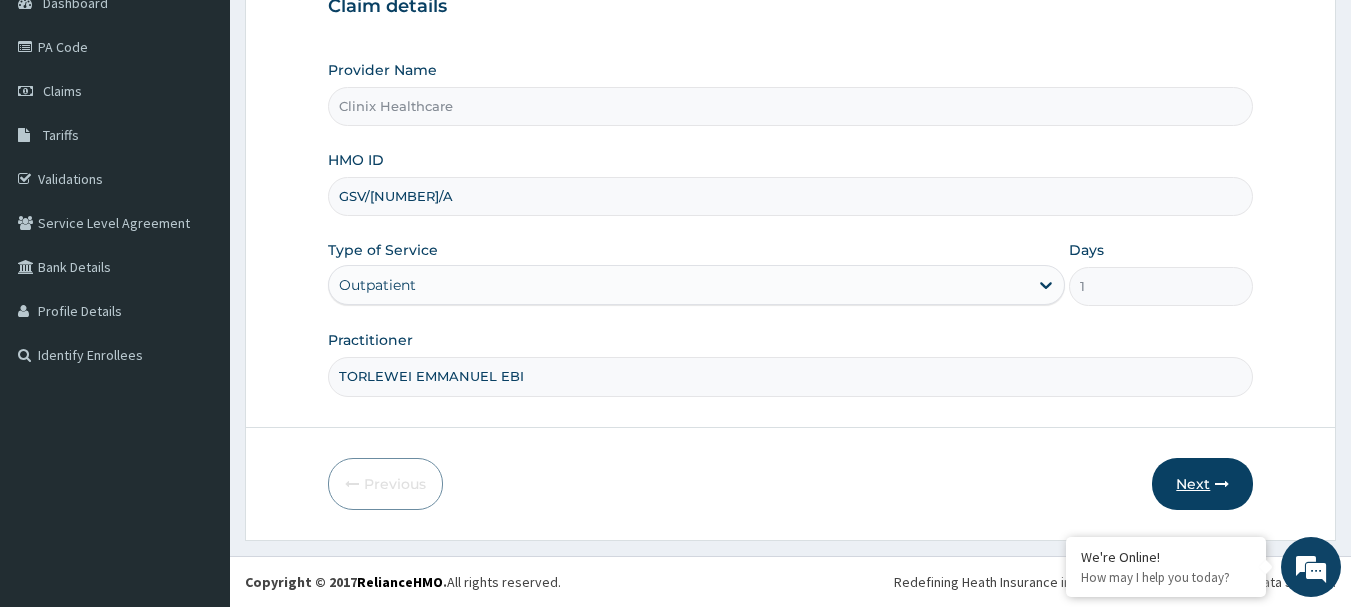 type on "TORLEWEI EMMANUEL EBI" 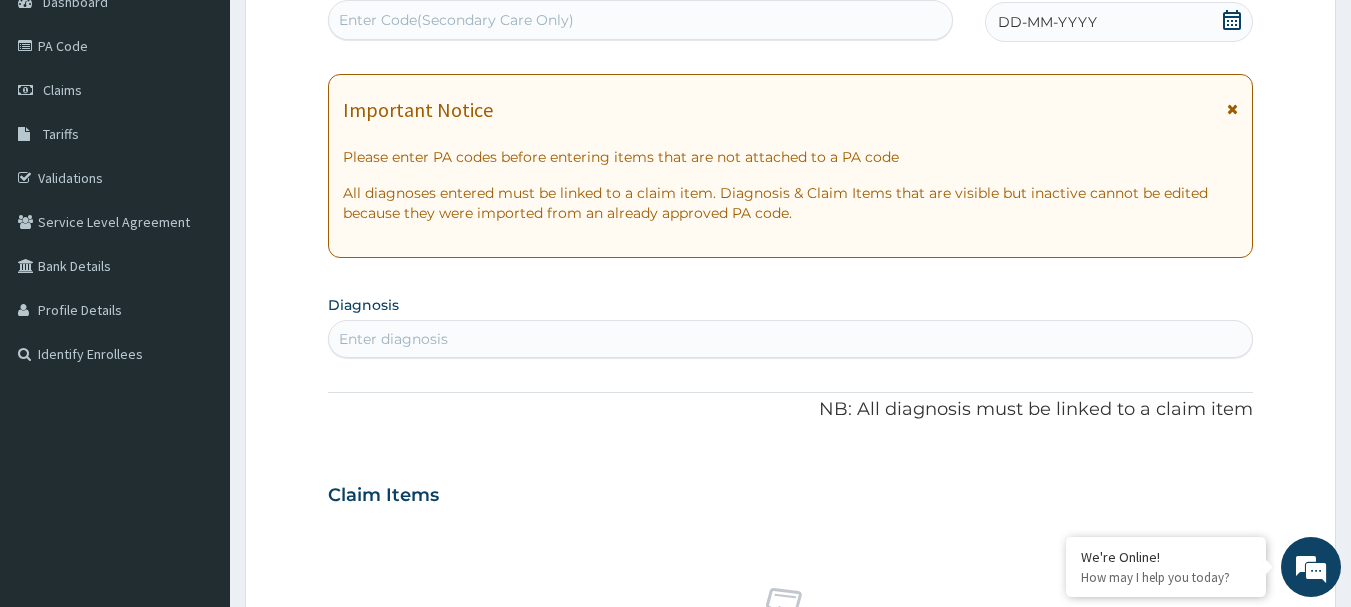 scroll, scrollTop: 215, scrollLeft: 0, axis: vertical 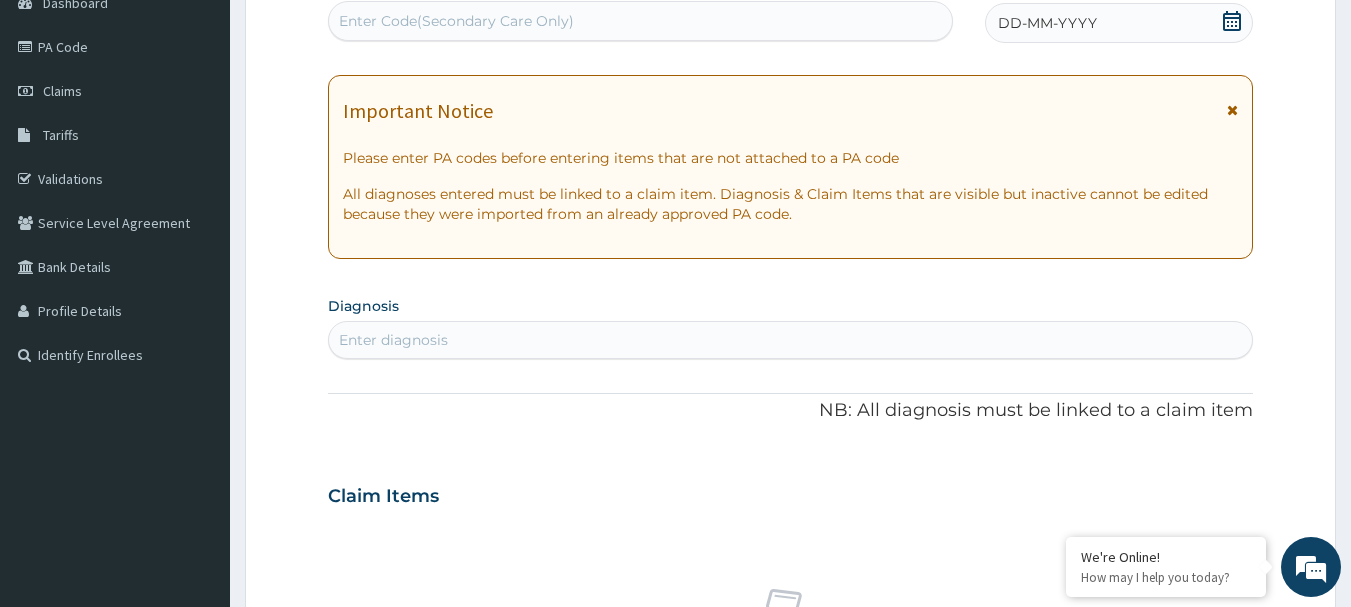 click on "Enter diagnosis" at bounding box center [791, 340] 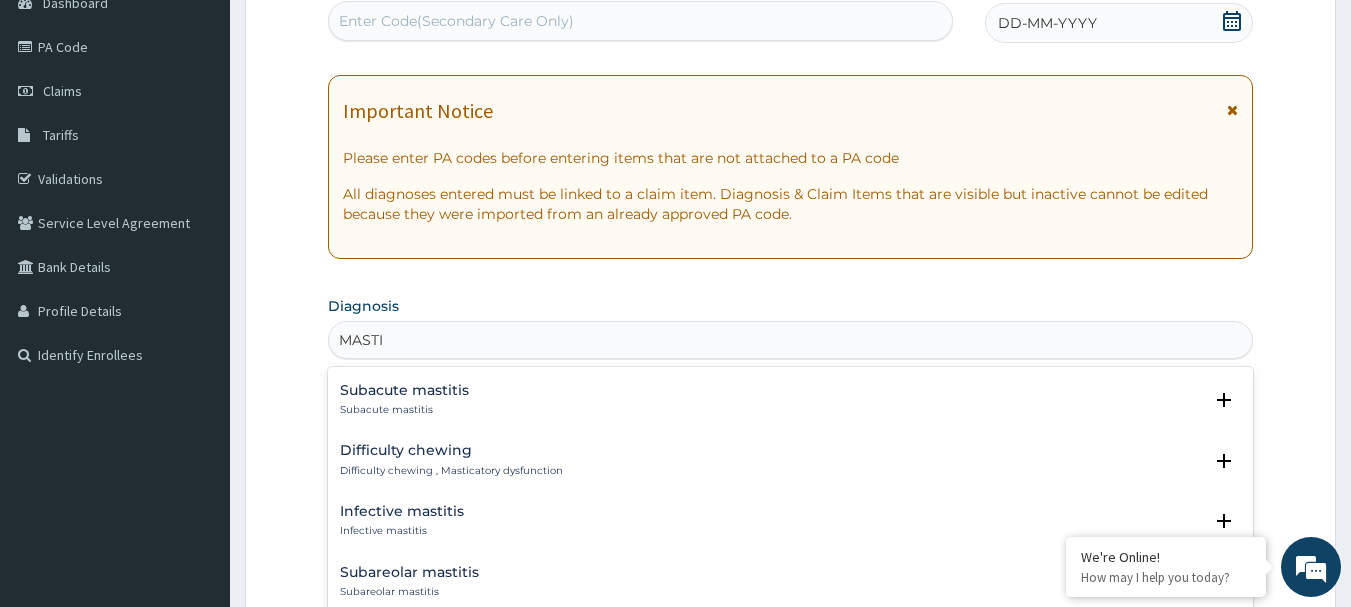 scroll, scrollTop: 500, scrollLeft: 0, axis: vertical 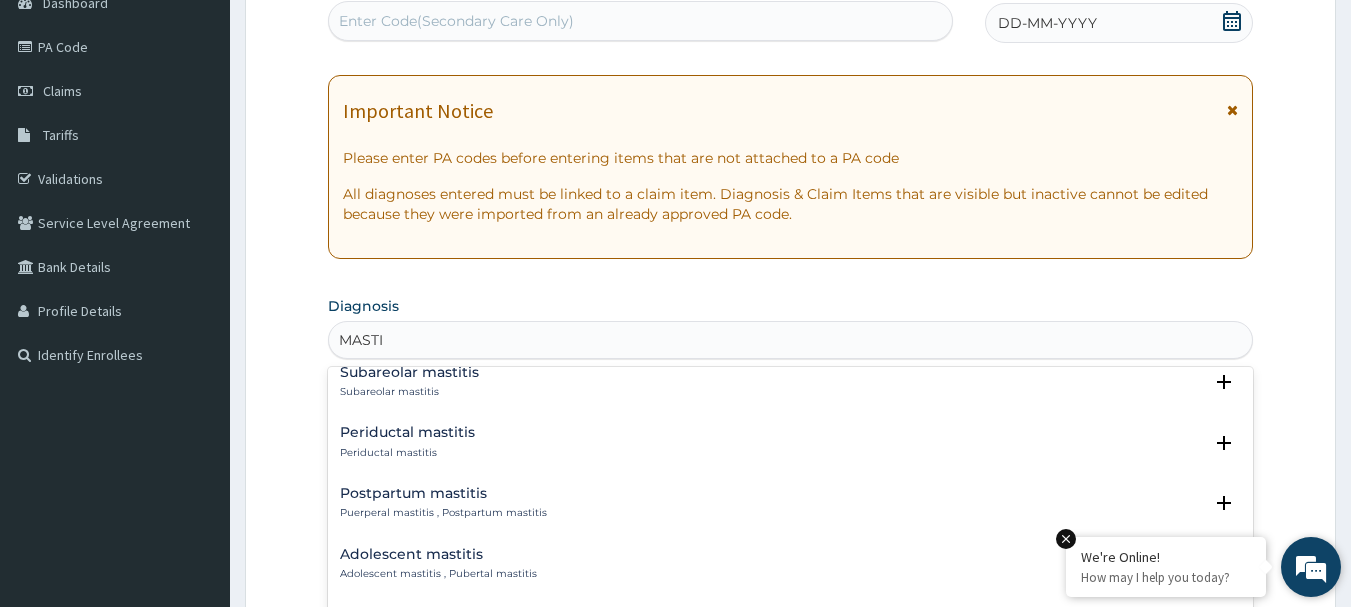 type on "MASTI" 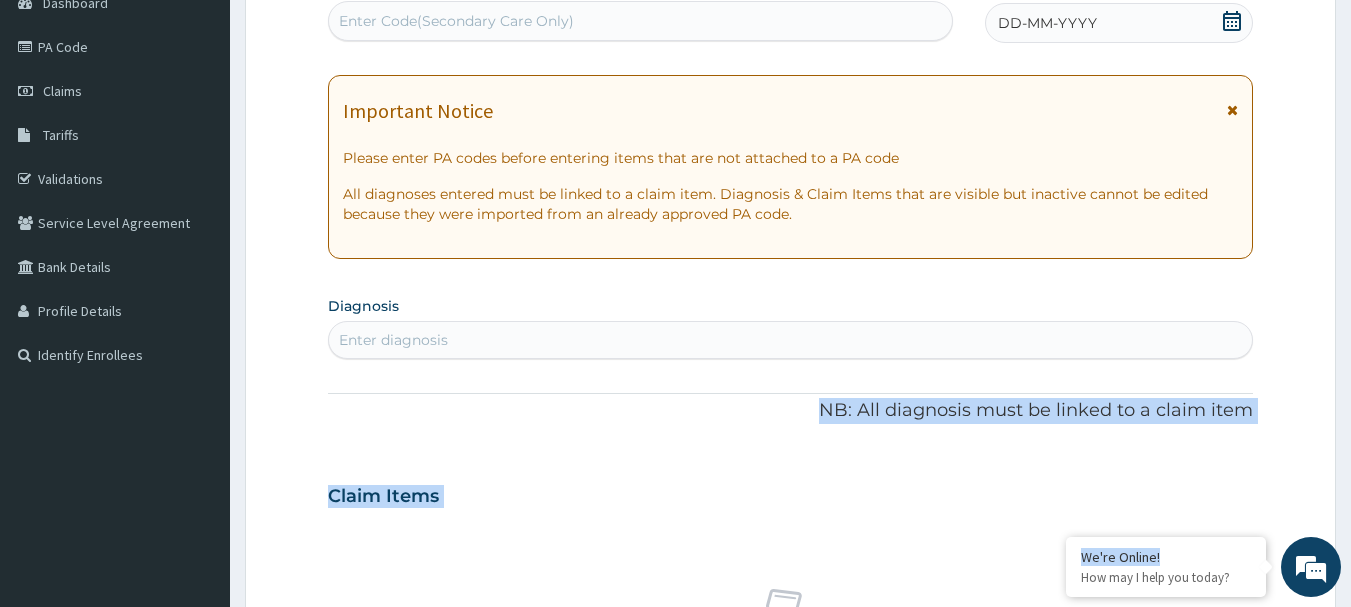 drag, startPoint x: 1249, startPoint y: 554, endPoint x: 1276, endPoint y: 386, distance: 170.1558 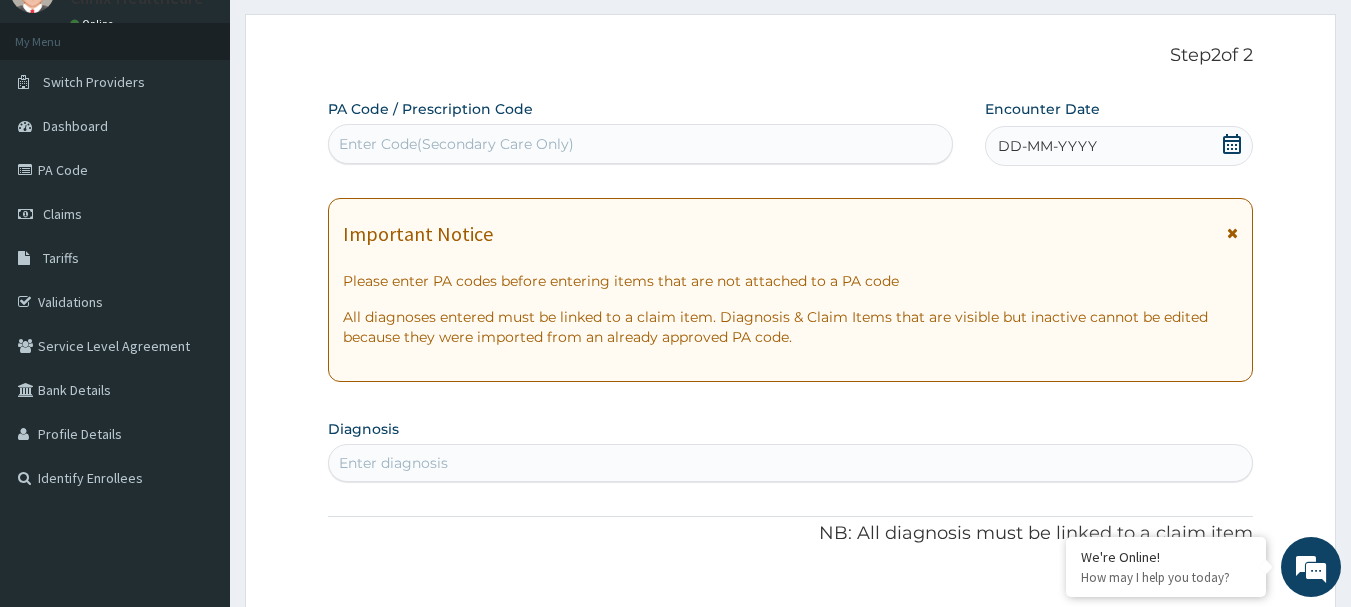 scroll, scrollTop: 0, scrollLeft: 0, axis: both 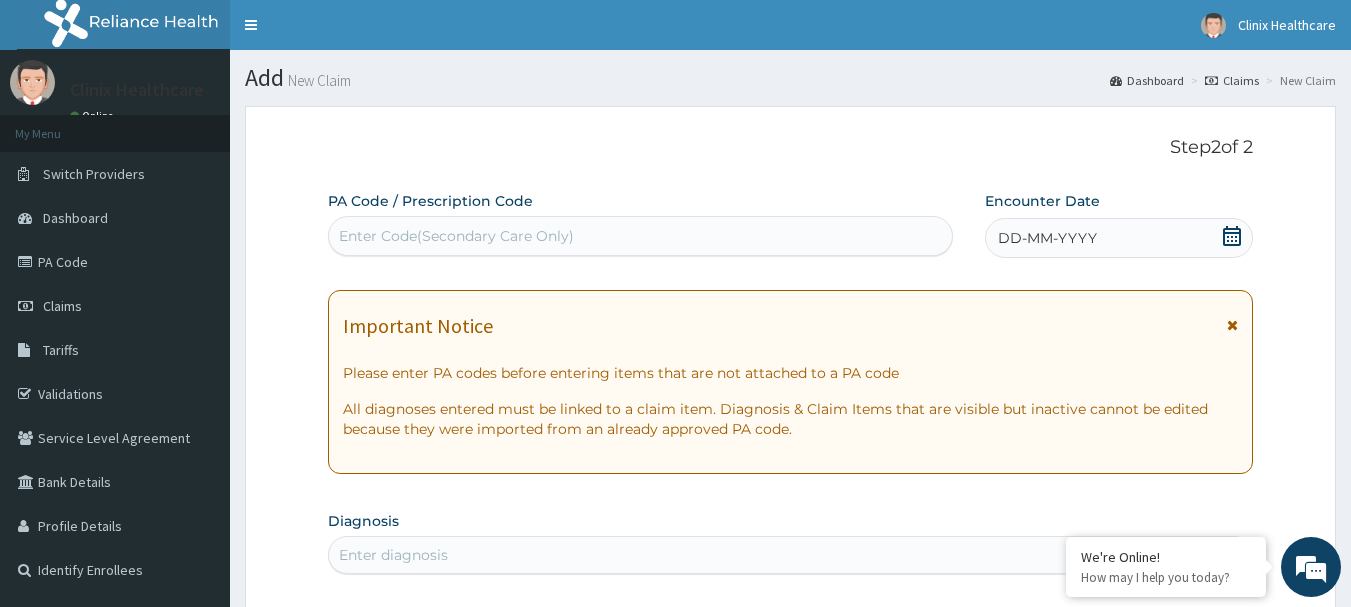 click on "Enter Code(Secondary Care Only)" at bounding box center (641, 236) 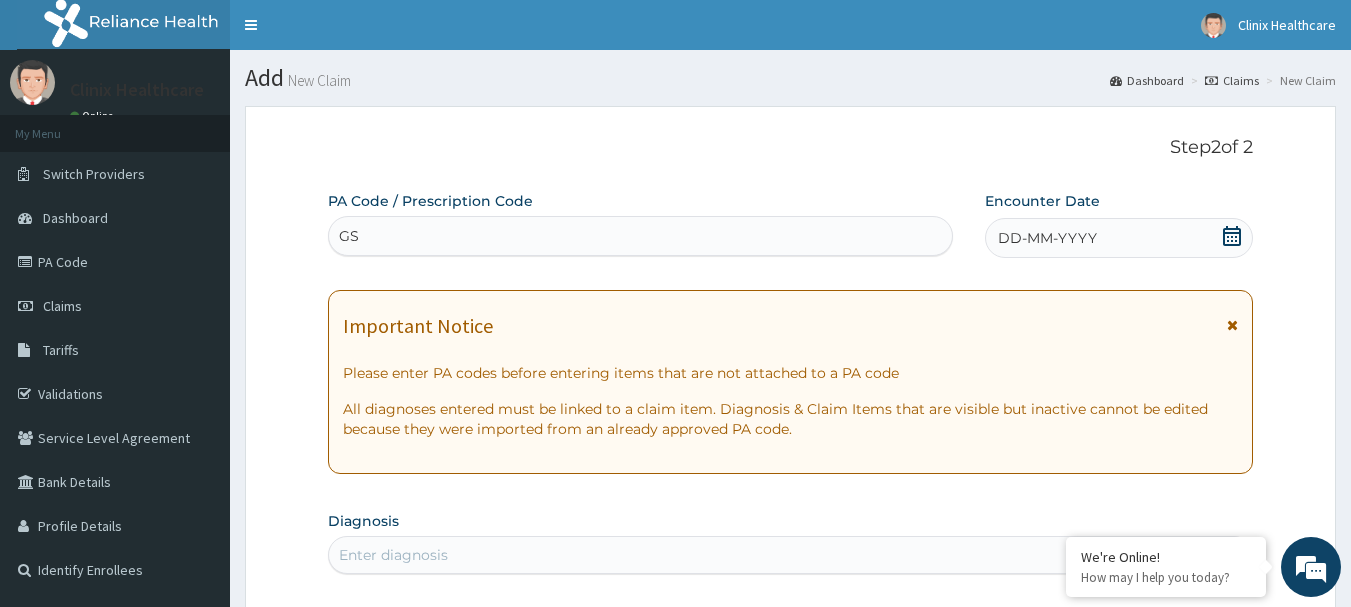 type on "G" 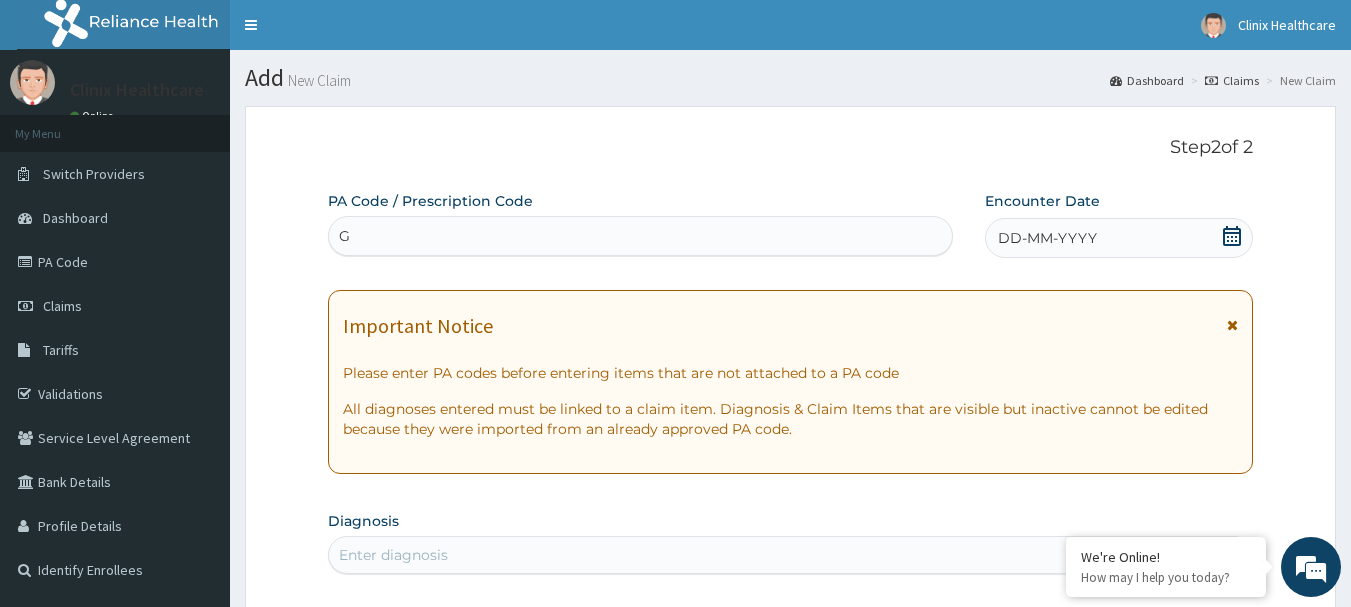 type 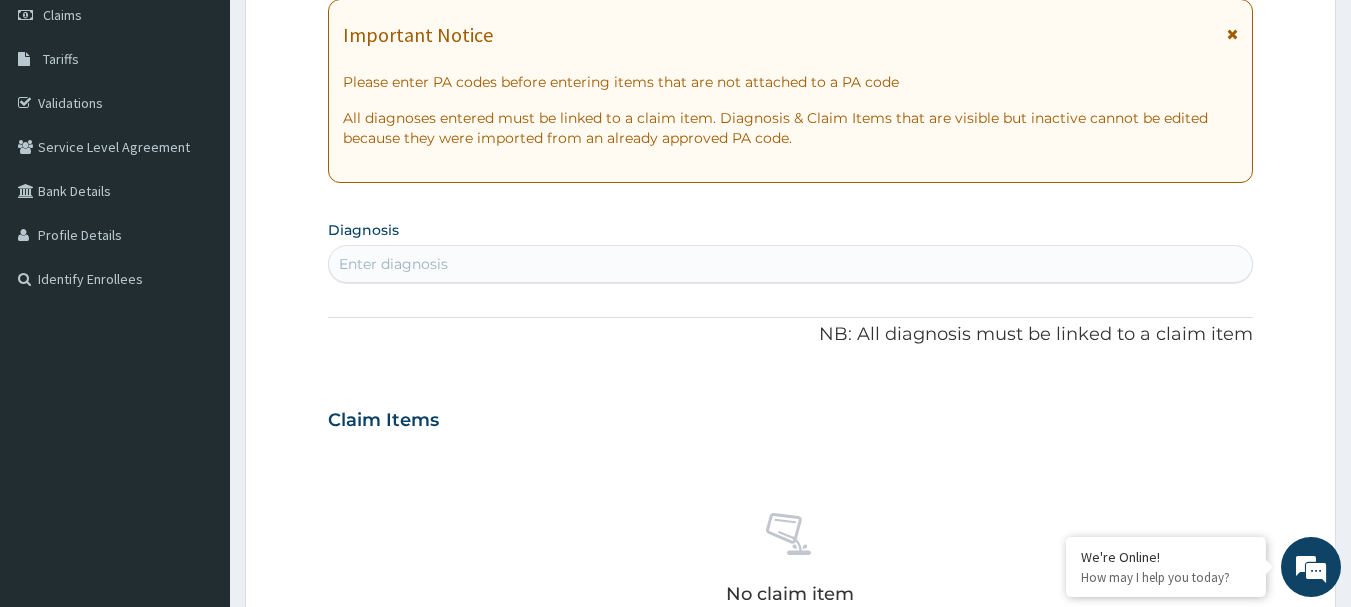 scroll, scrollTop: 300, scrollLeft: 0, axis: vertical 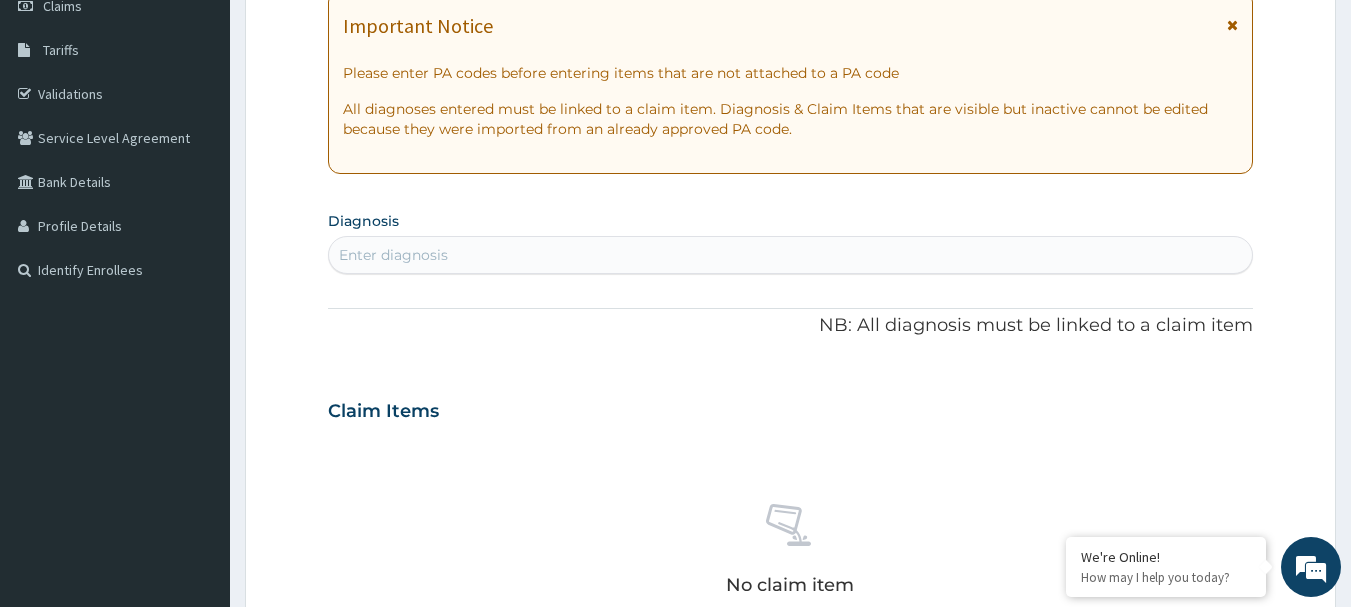 click on "Enter diagnosis" at bounding box center [791, 255] 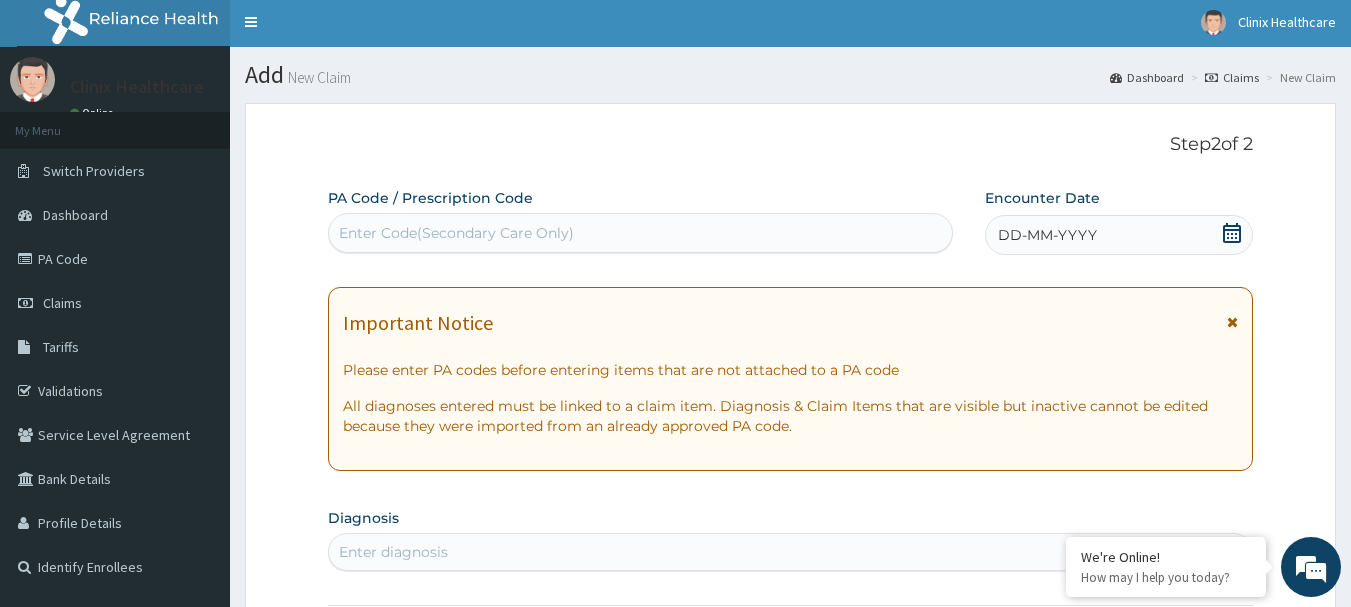 scroll, scrollTop: 0, scrollLeft: 0, axis: both 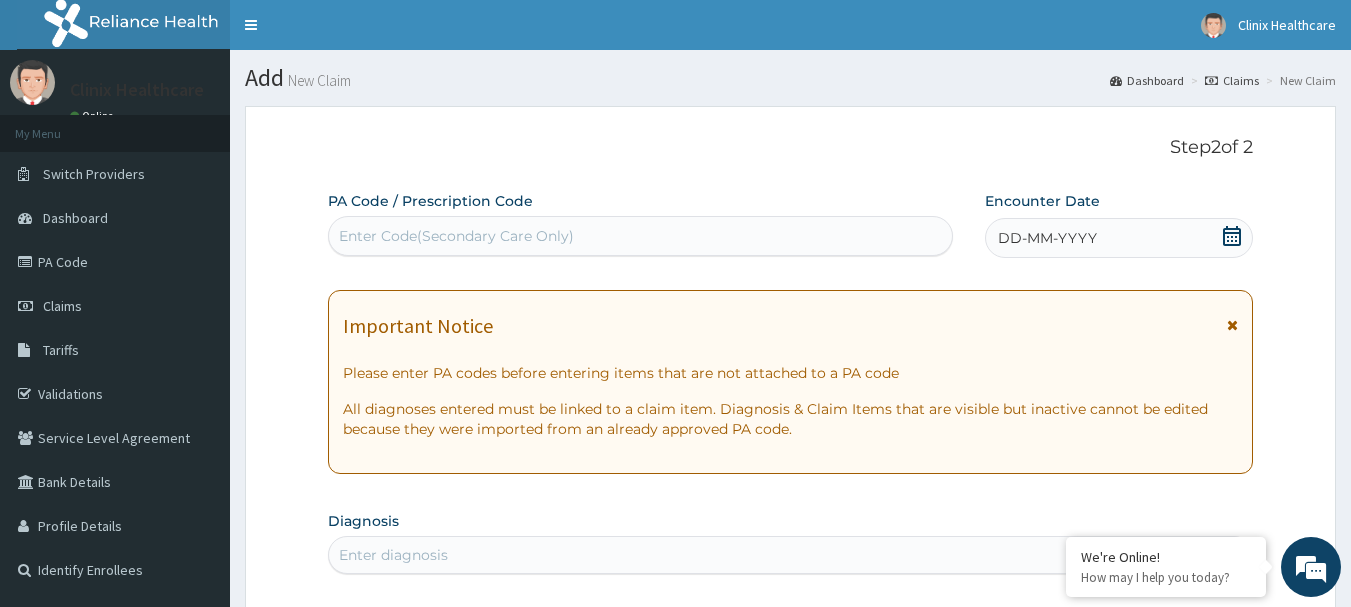 click 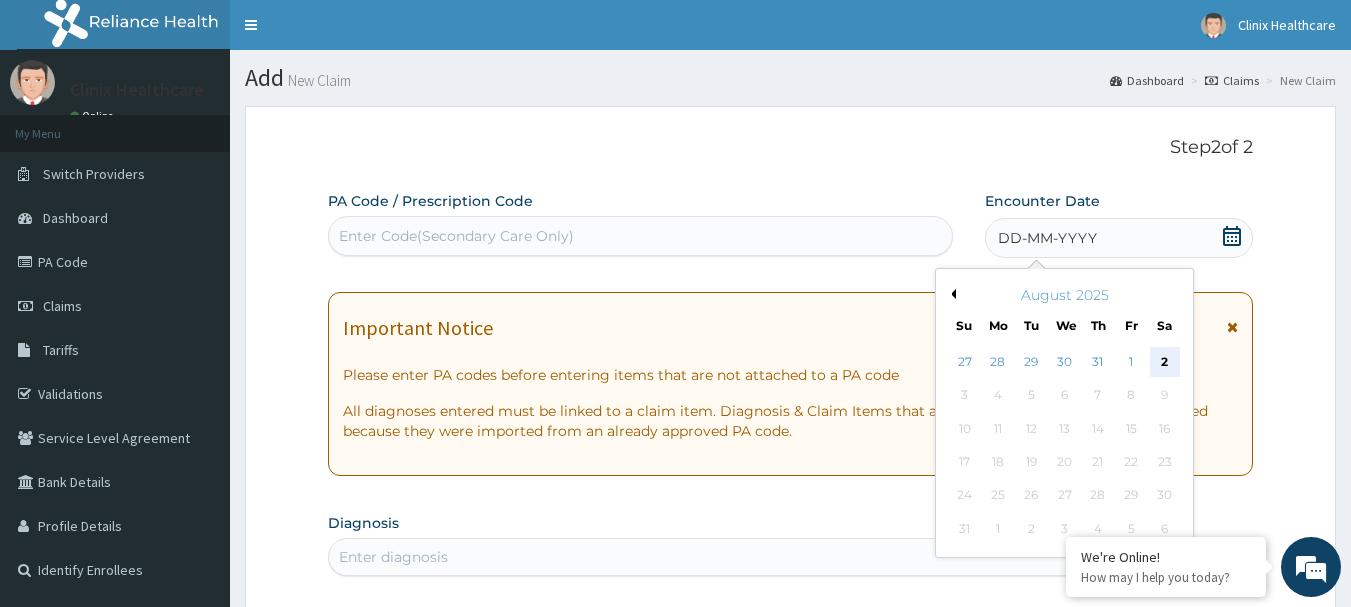 click on "2" at bounding box center [1165, 362] 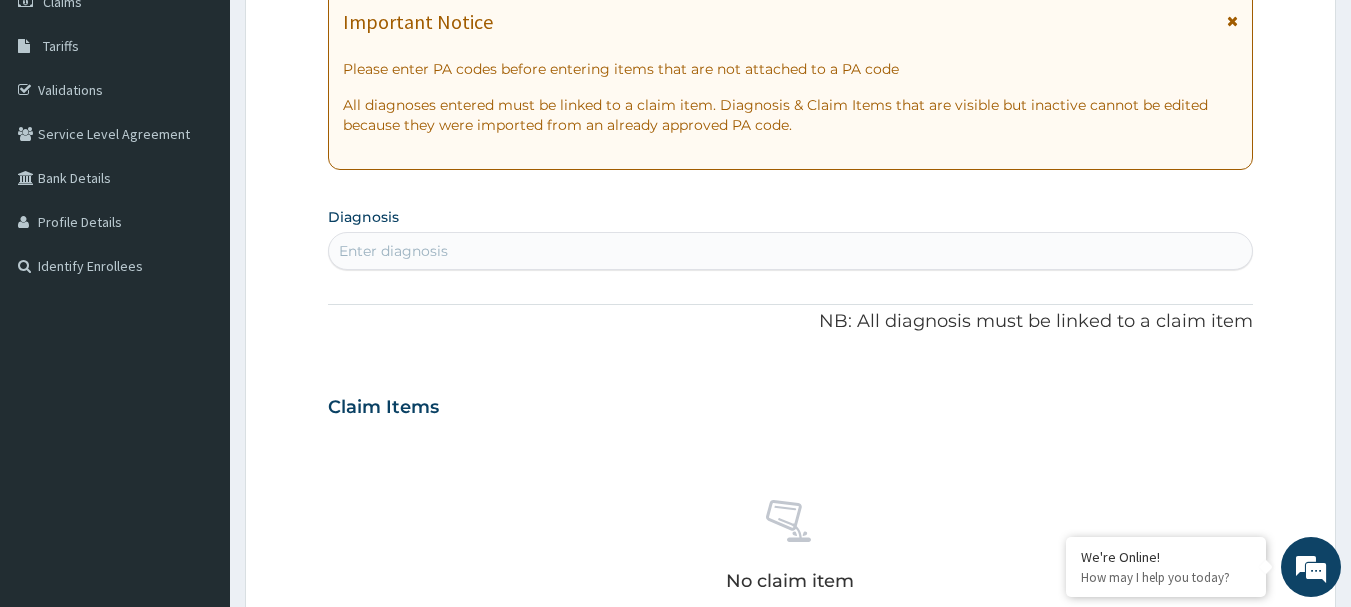 scroll, scrollTop: 300, scrollLeft: 0, axis: vertical 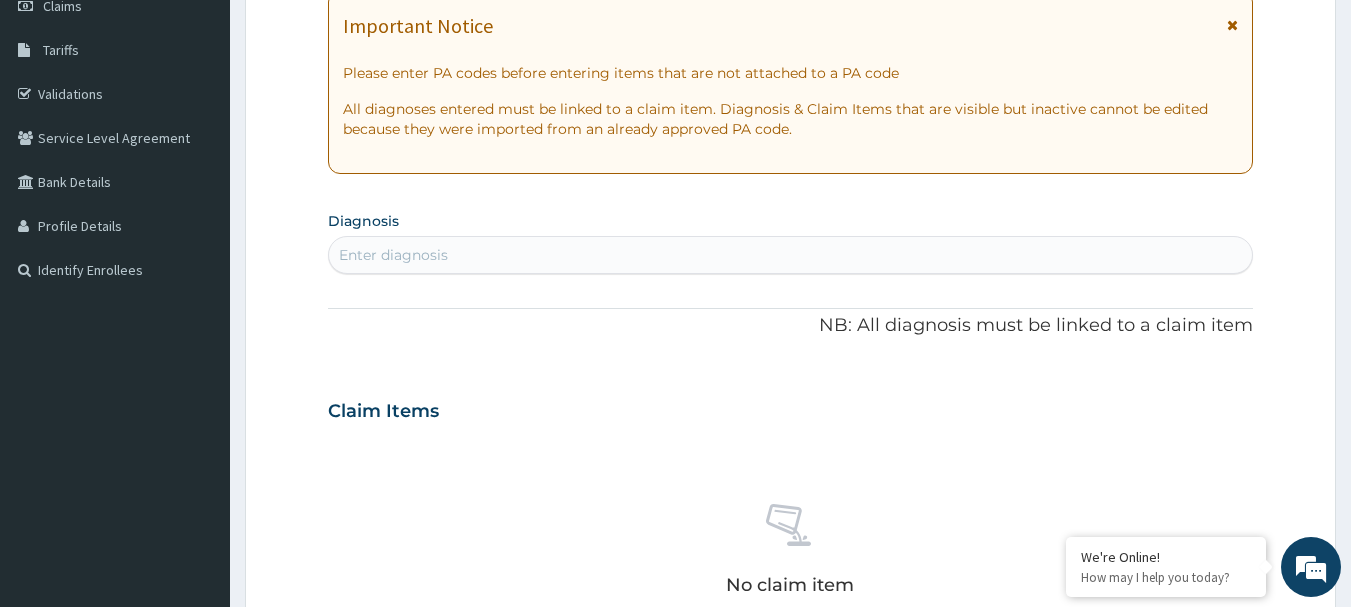 click on "Enter diagnosis" at bounding box center (791, 255) 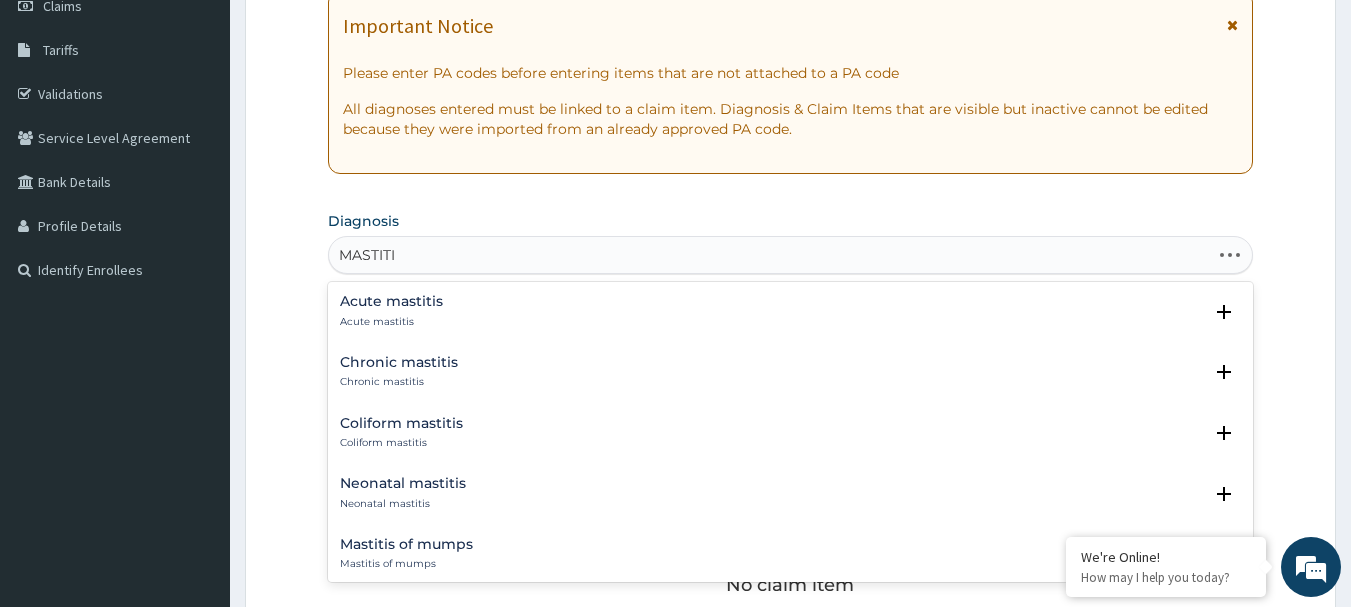 type on "MASTITIS" 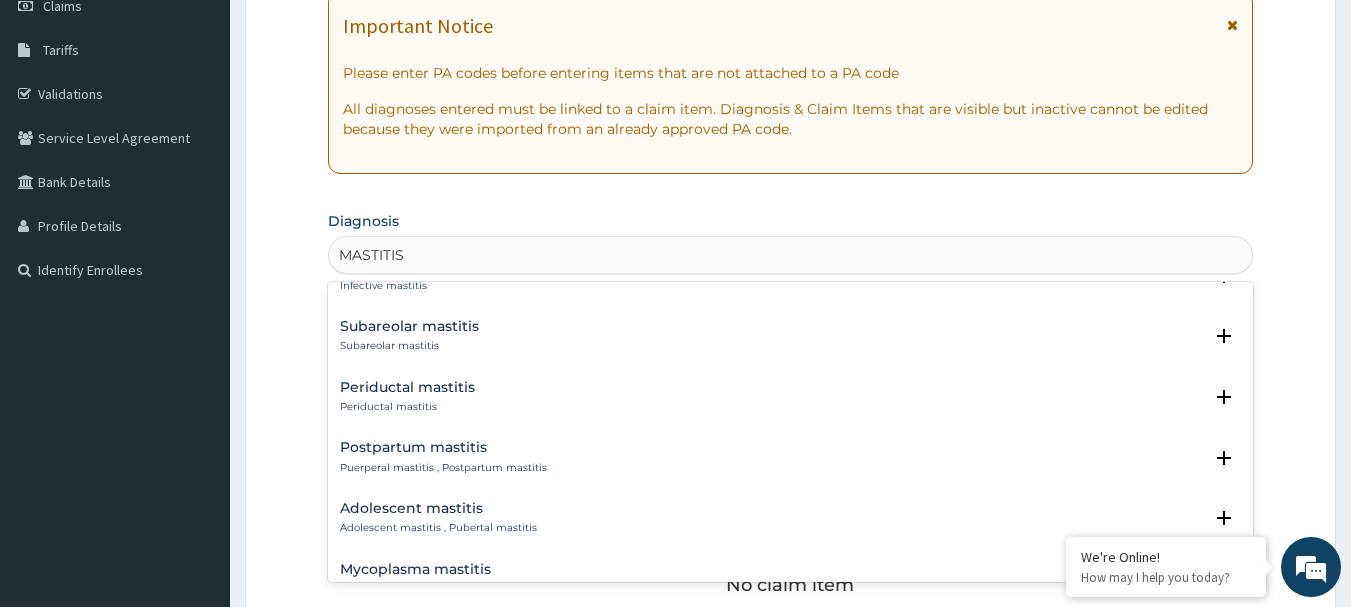 scroll, scrollTop: 0, scrollLeft: 0, axis: both 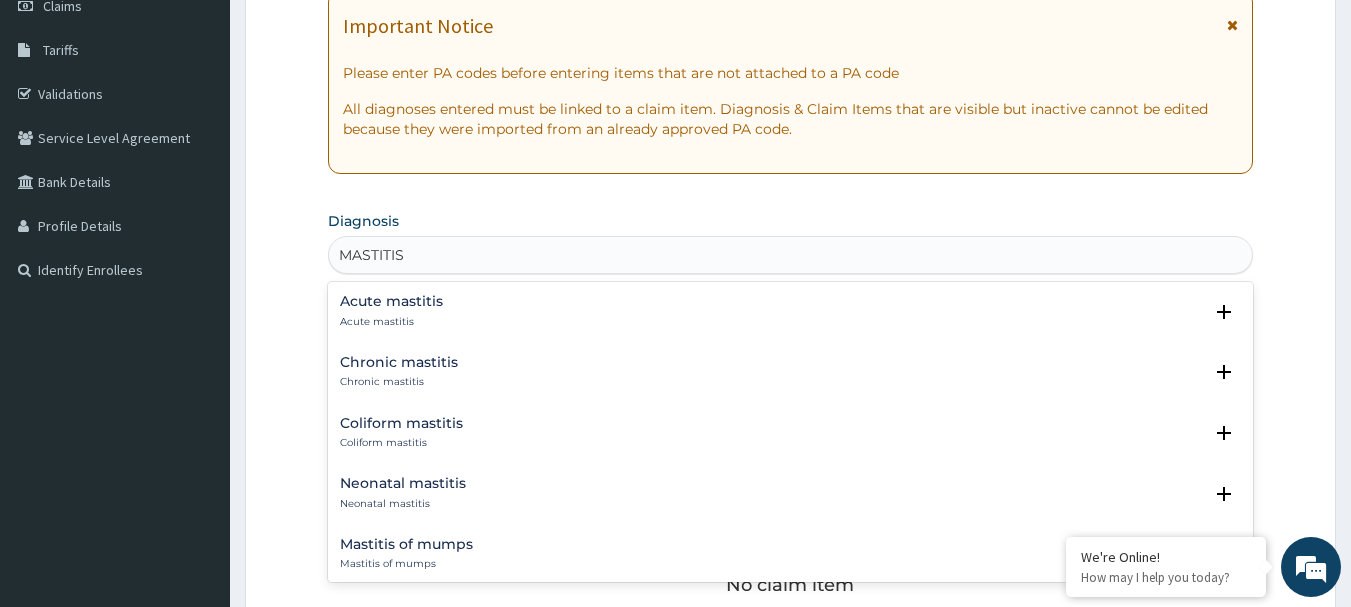 click on "Acute mastitis" at bounding box center [391, 322] 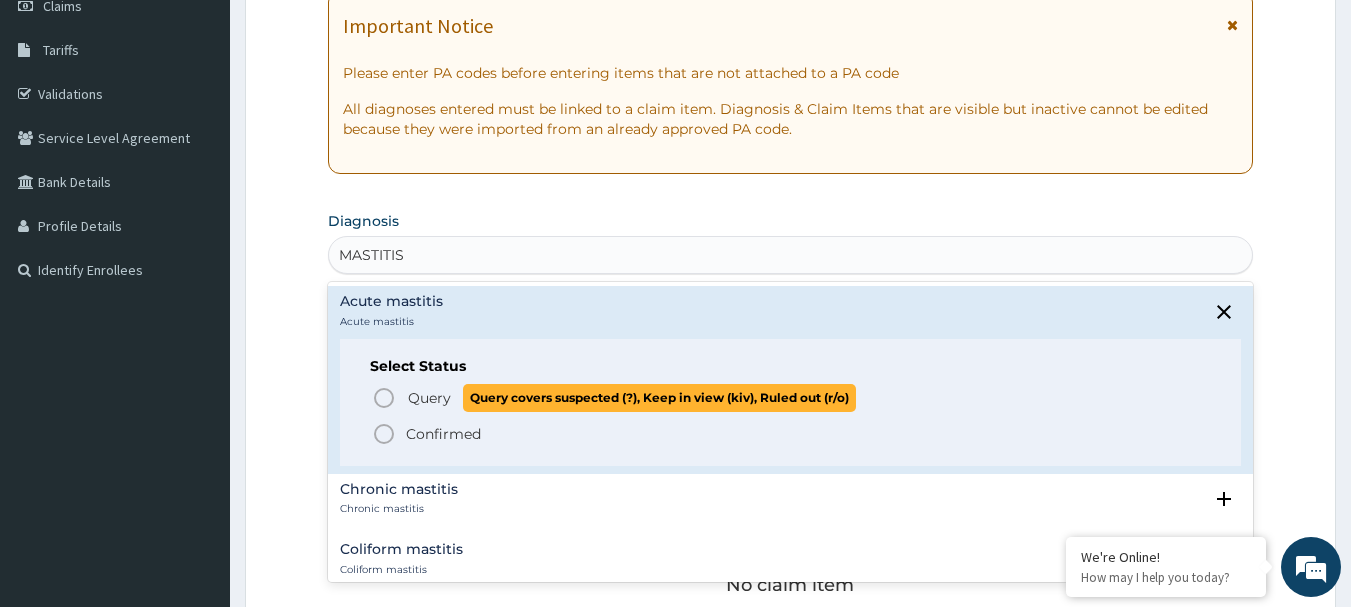 click on "Query Query covers suspected (?), Keep in view (kiv), Ruled out (r/o)" at bounding box center [792, 397] 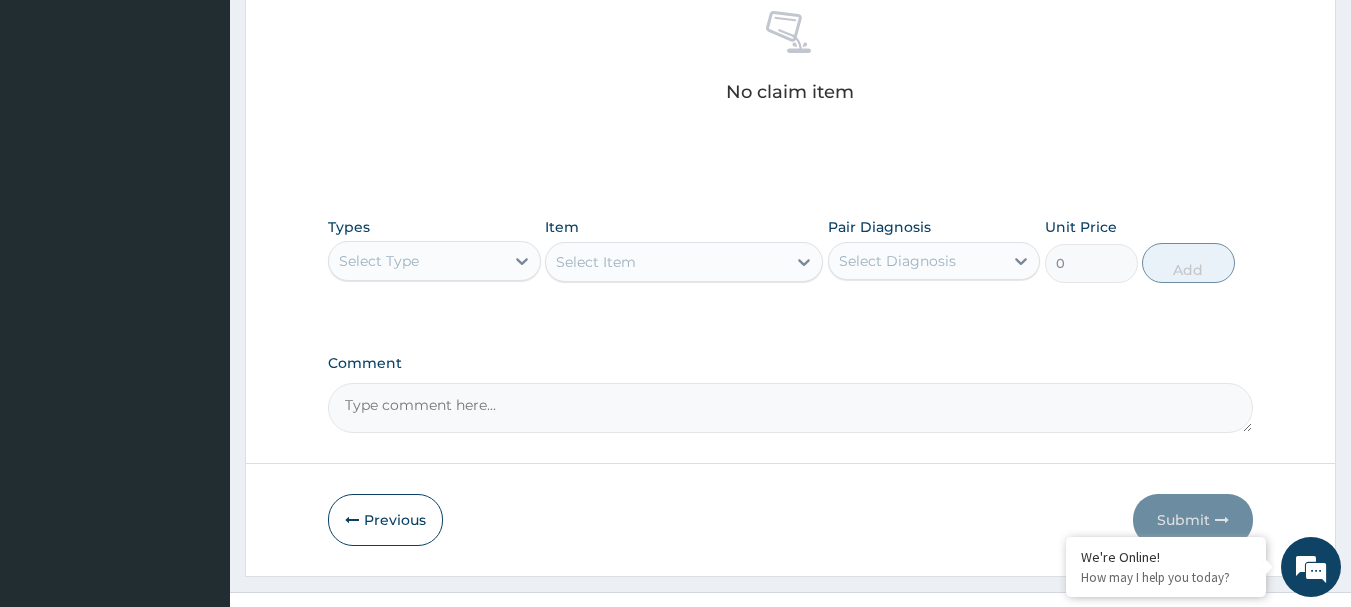 scroll, scrollTop: 800, scrollLeft: 0, axis: vertical 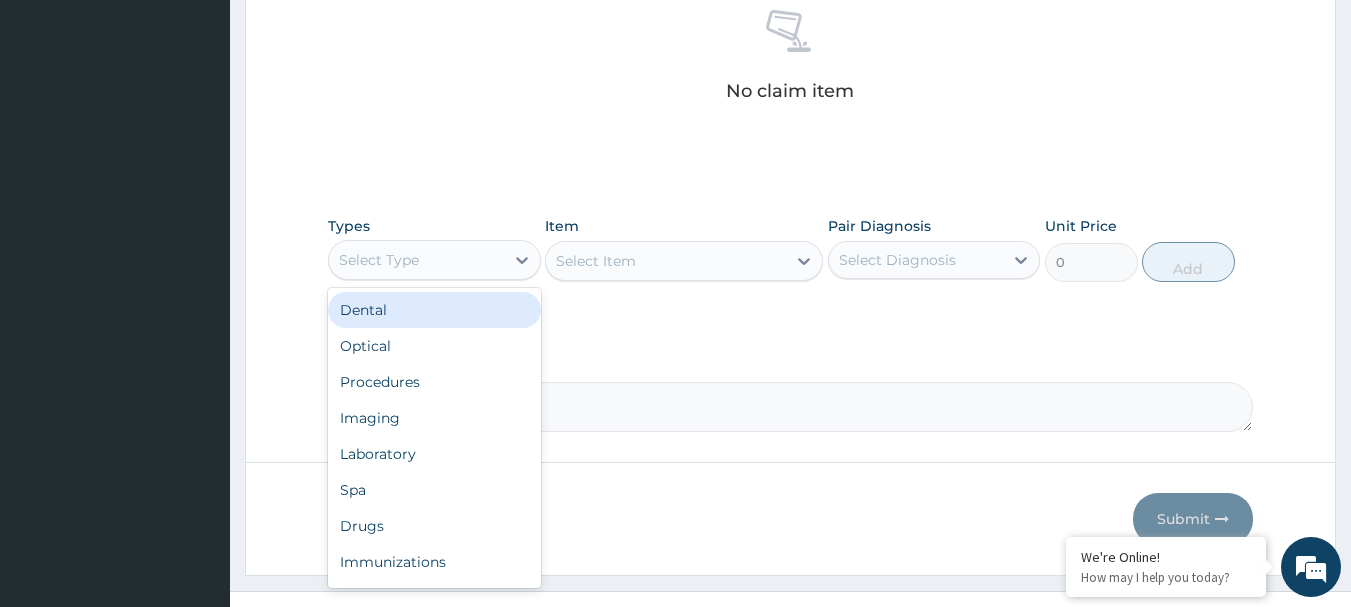 click on "Select Type" at bounding box center (416, 260) 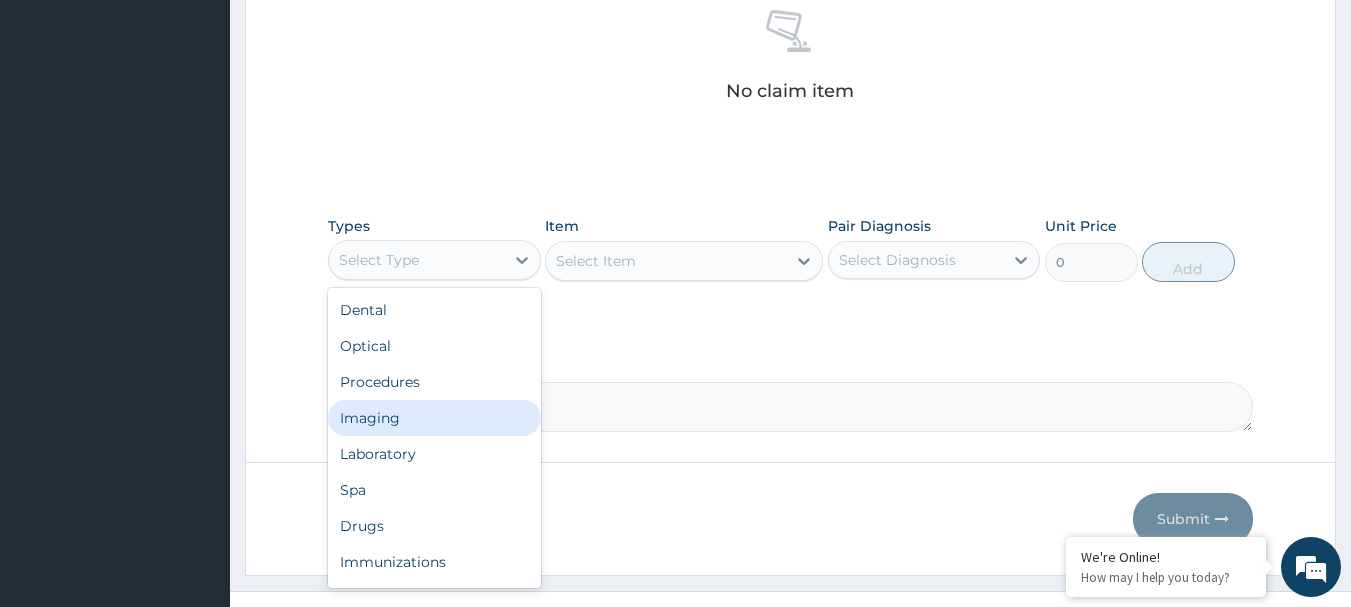 click on "Imaging" at bounding box center [434, 418] 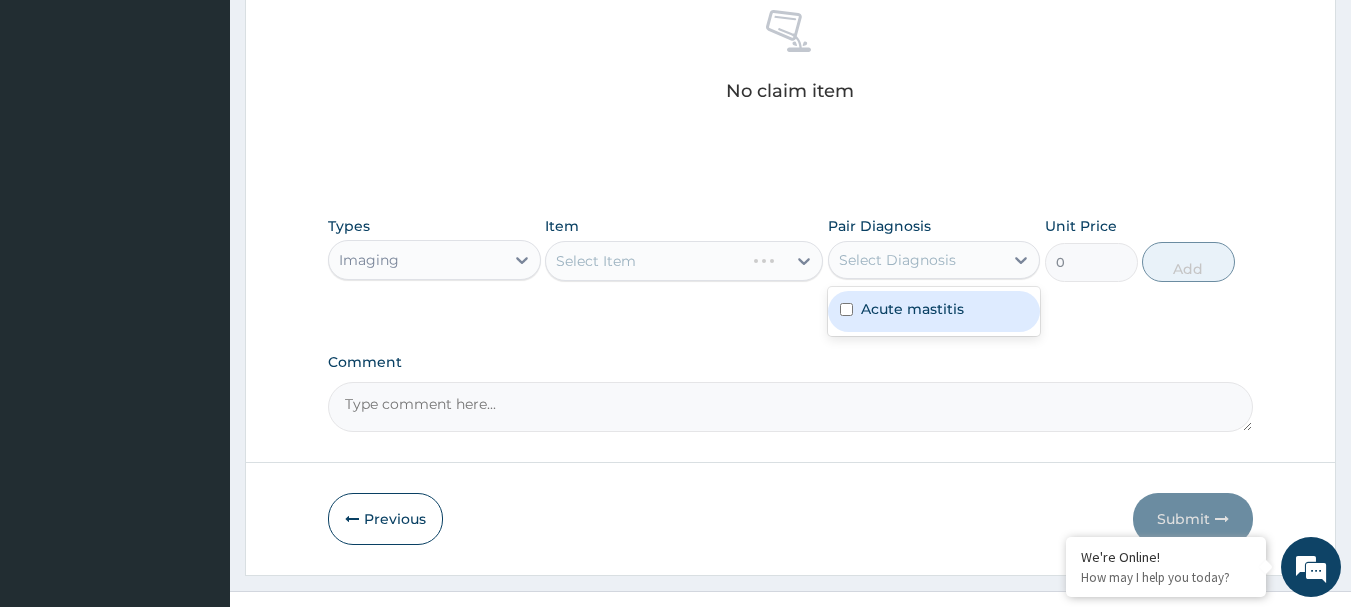 click on "Select Diagnosis" at bounding box center (897, 260) 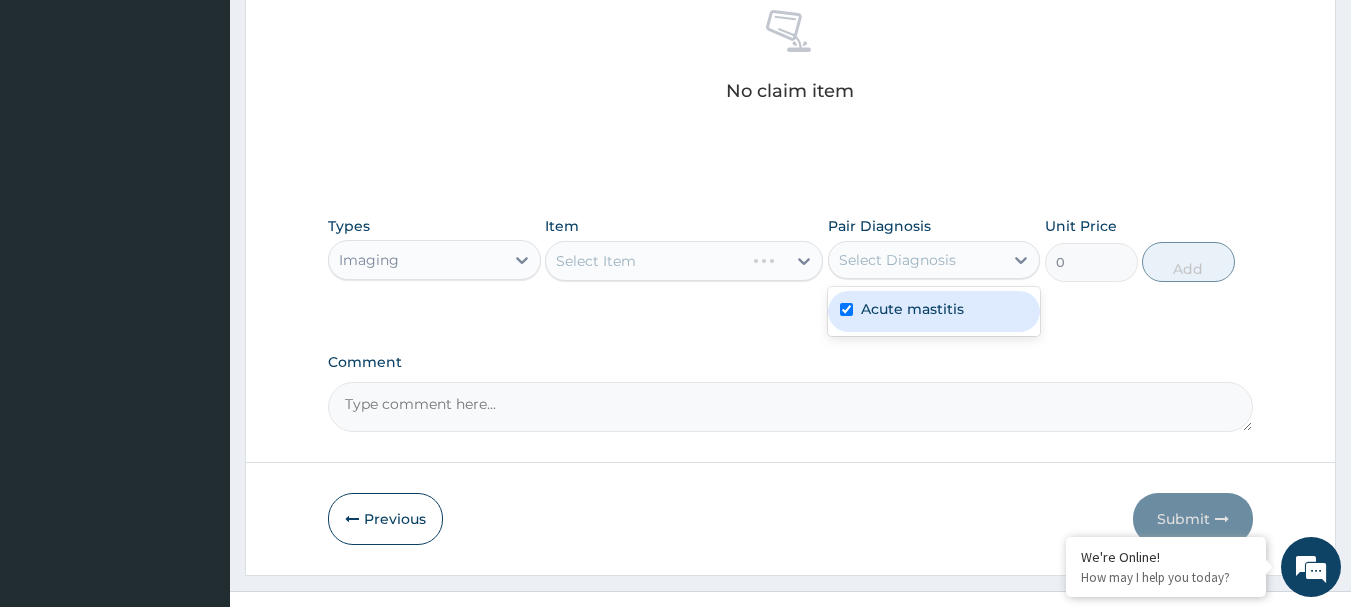 checkbox on "true" 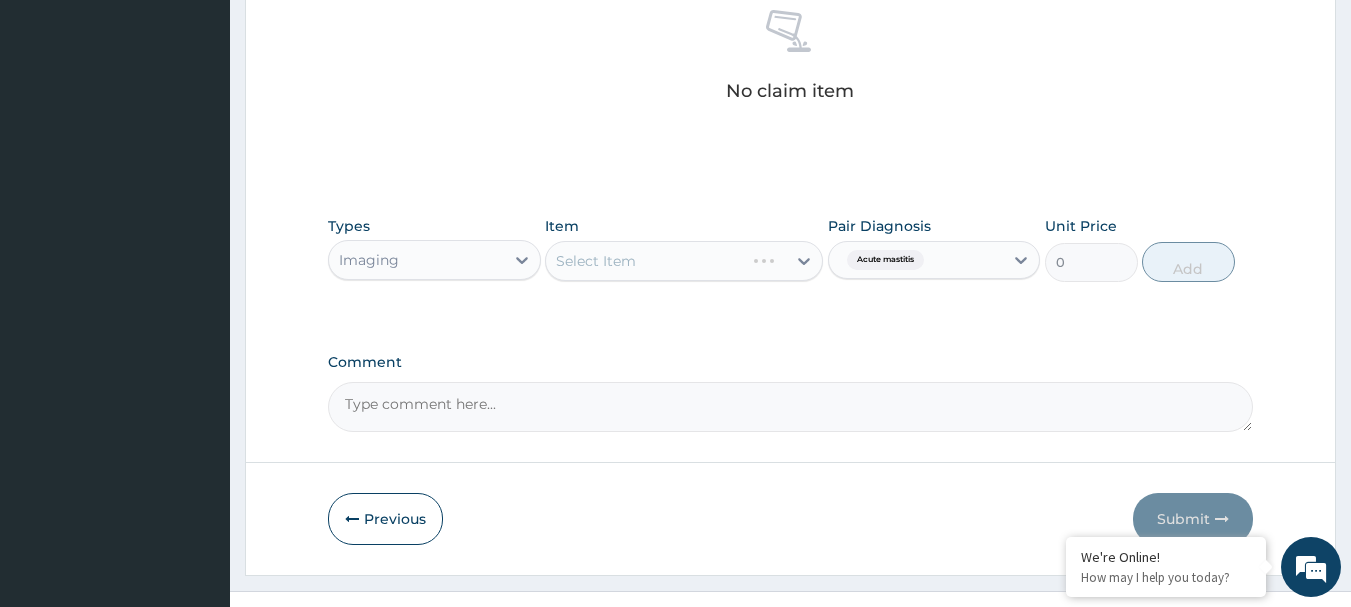 click on "Select Item" at bounding box center (684, 261) 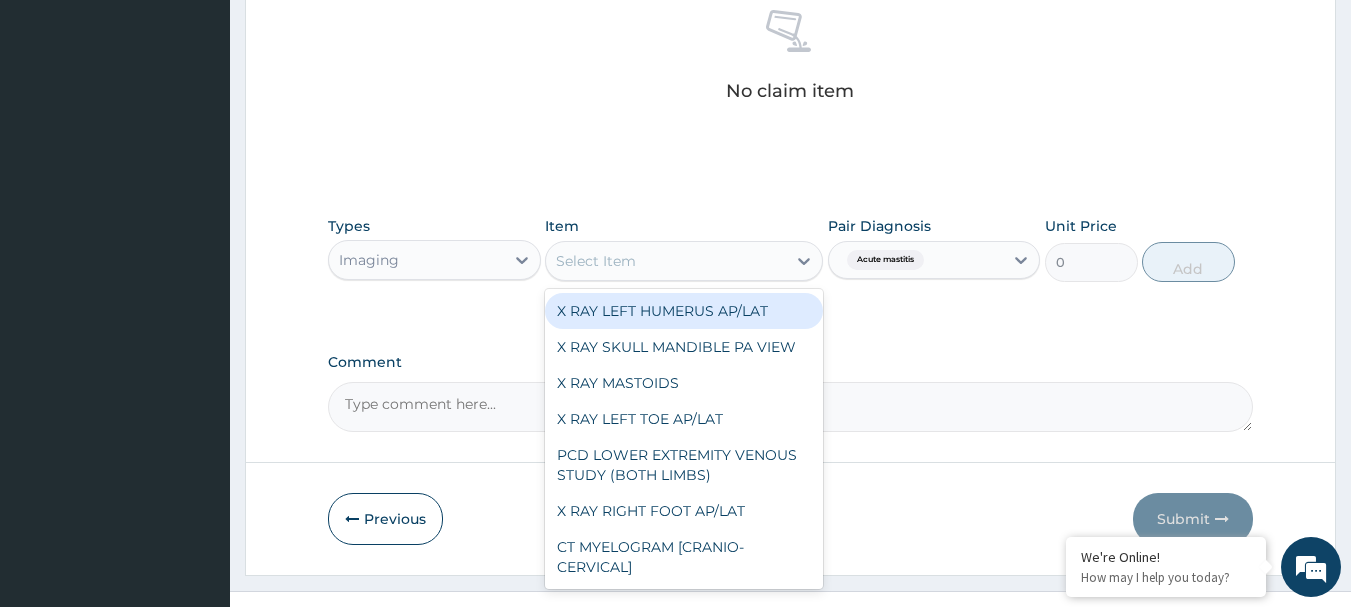 click on "Select Item" at bounding box center [666, 261] 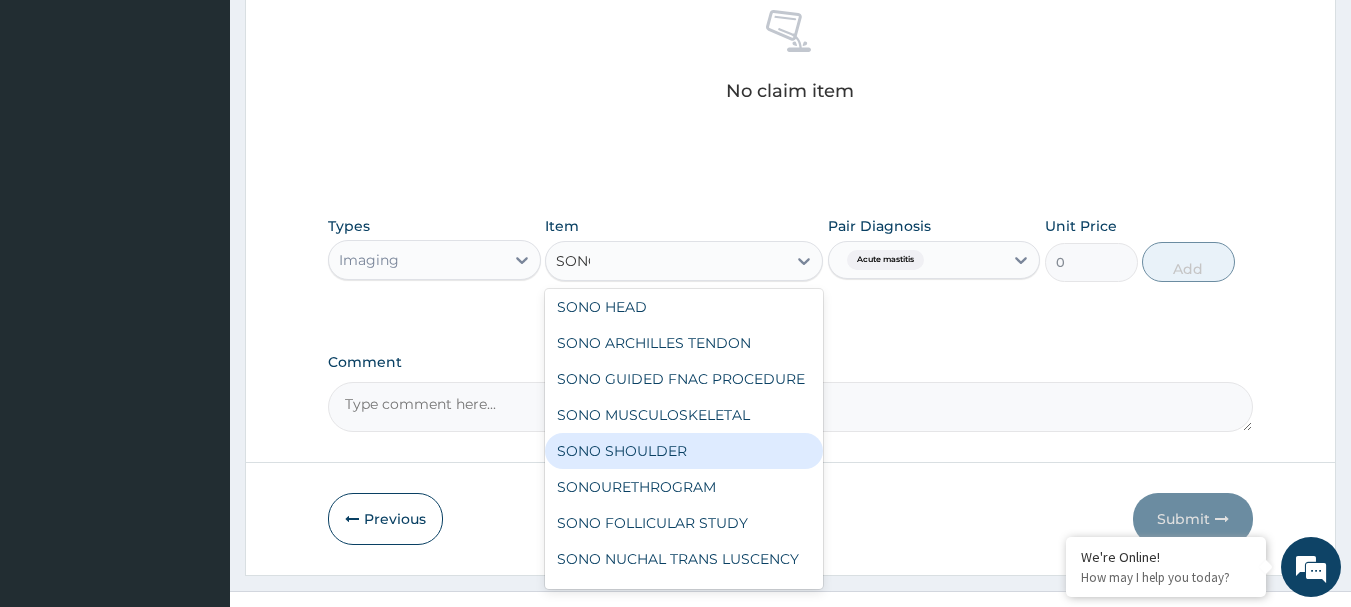 scroll, scrollTop: 1148, scrollLeft: 0, axis: vertical 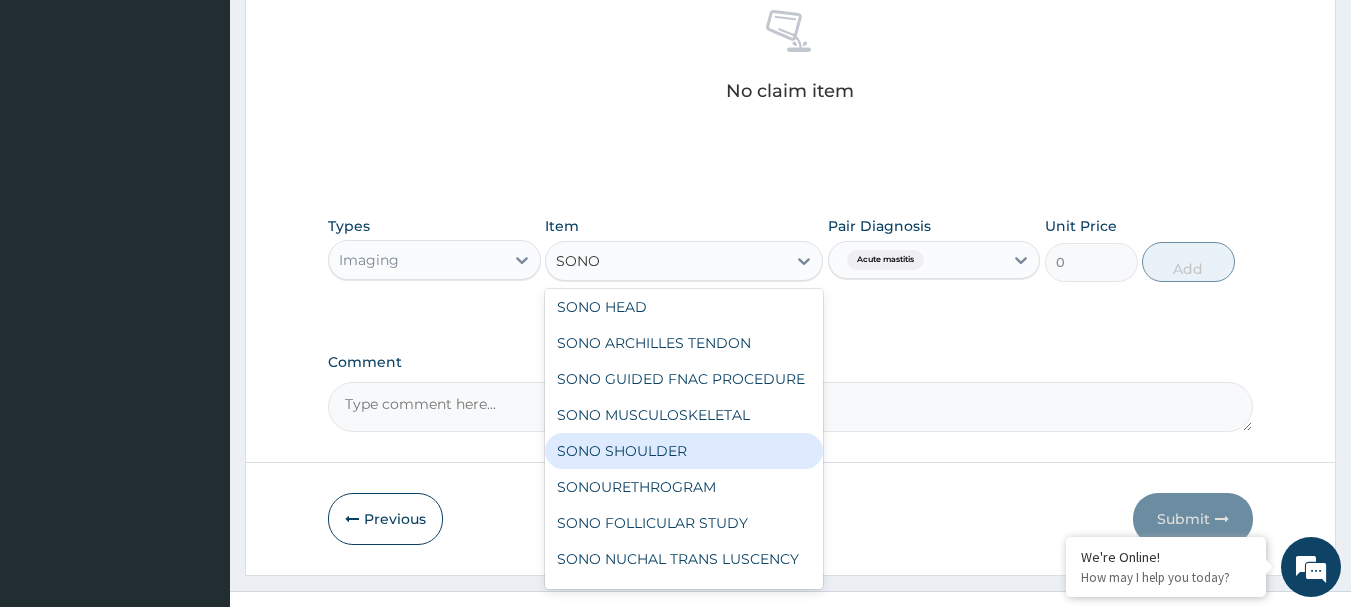 type on "SONO B" 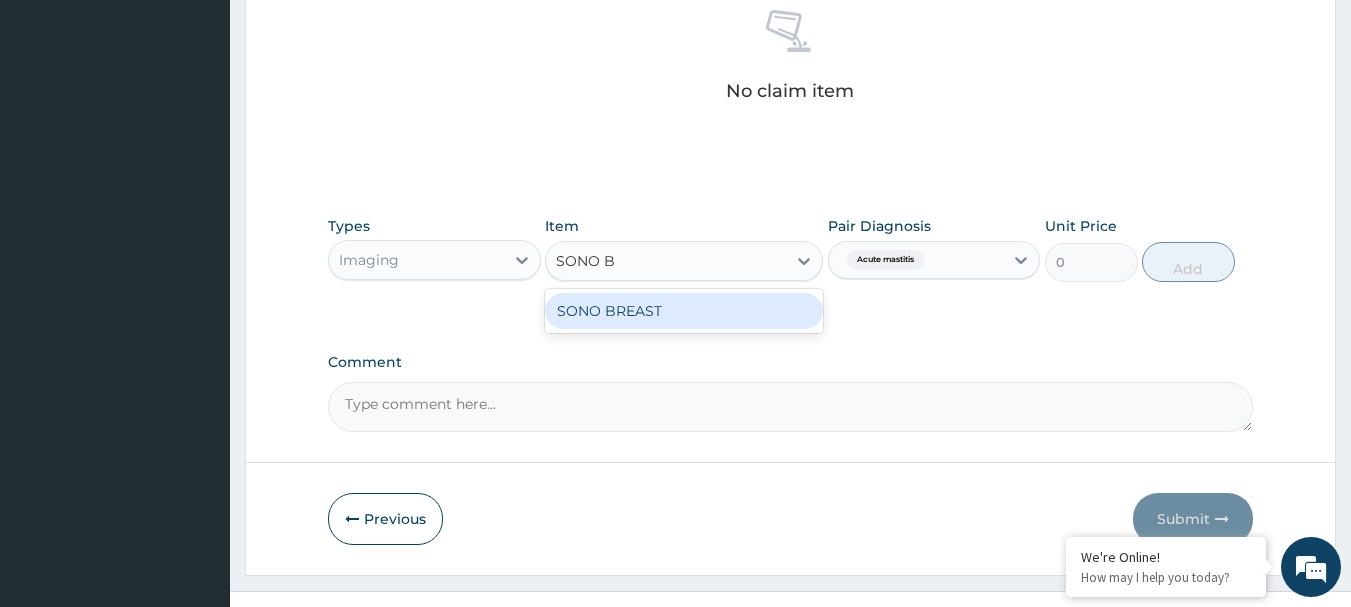 scroll, scrollTop: 0, scrollLeft: 0, axis: both 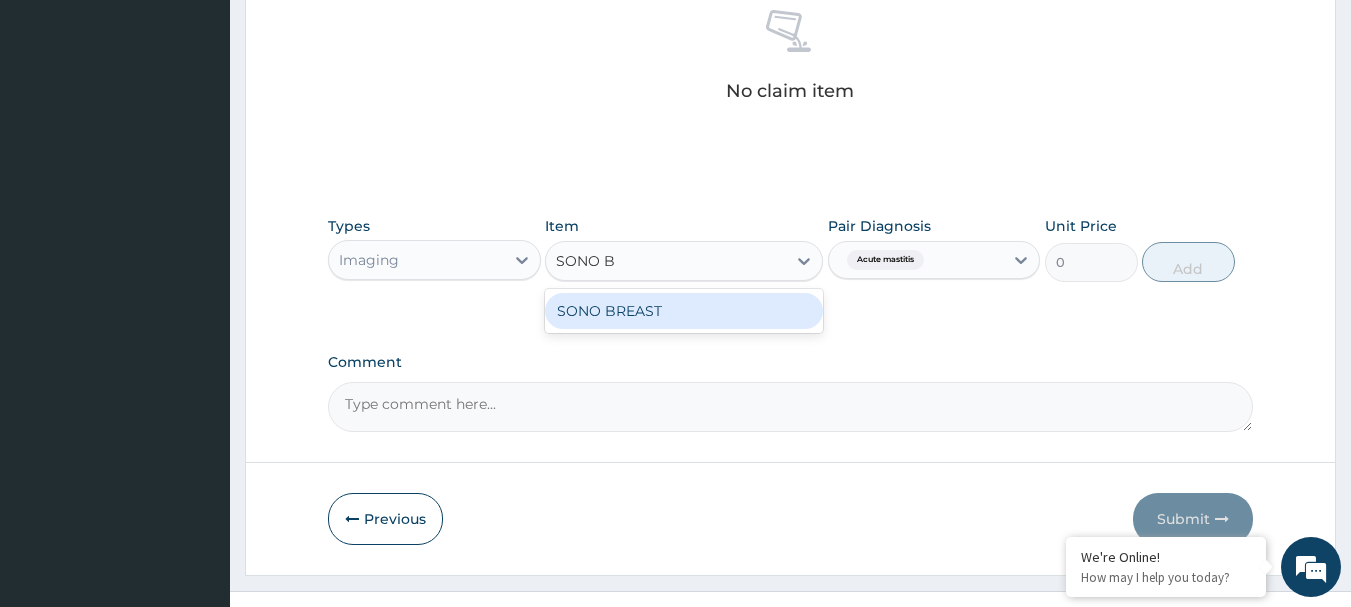 click on "SONO BREAST" at bounding box center [684, 311] 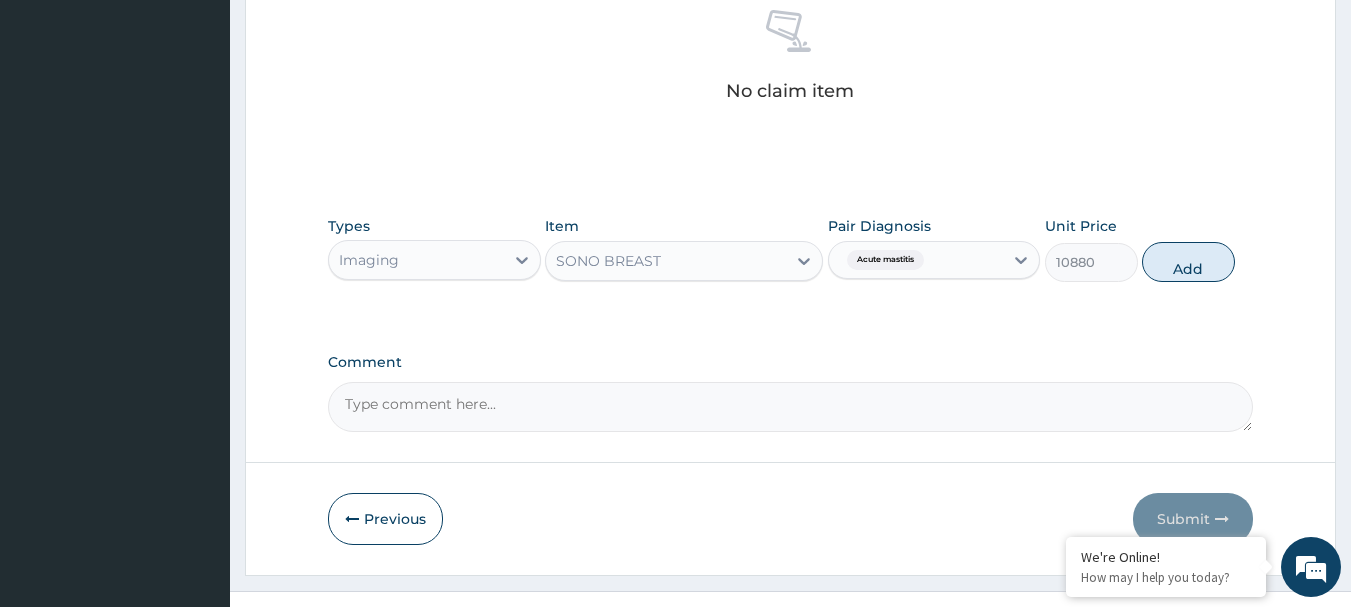 click on "Comment" at bounding box center (791, 407) 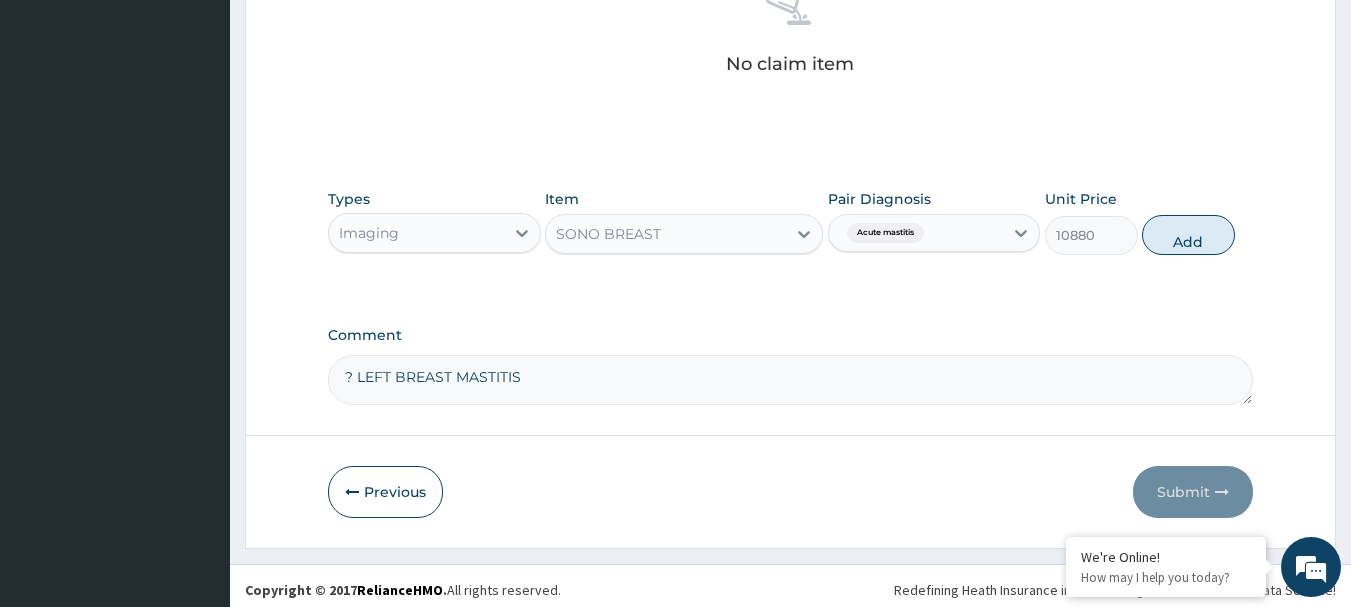 scroll, scrollTop: 835, scrollLeft: 0, axis: vertical 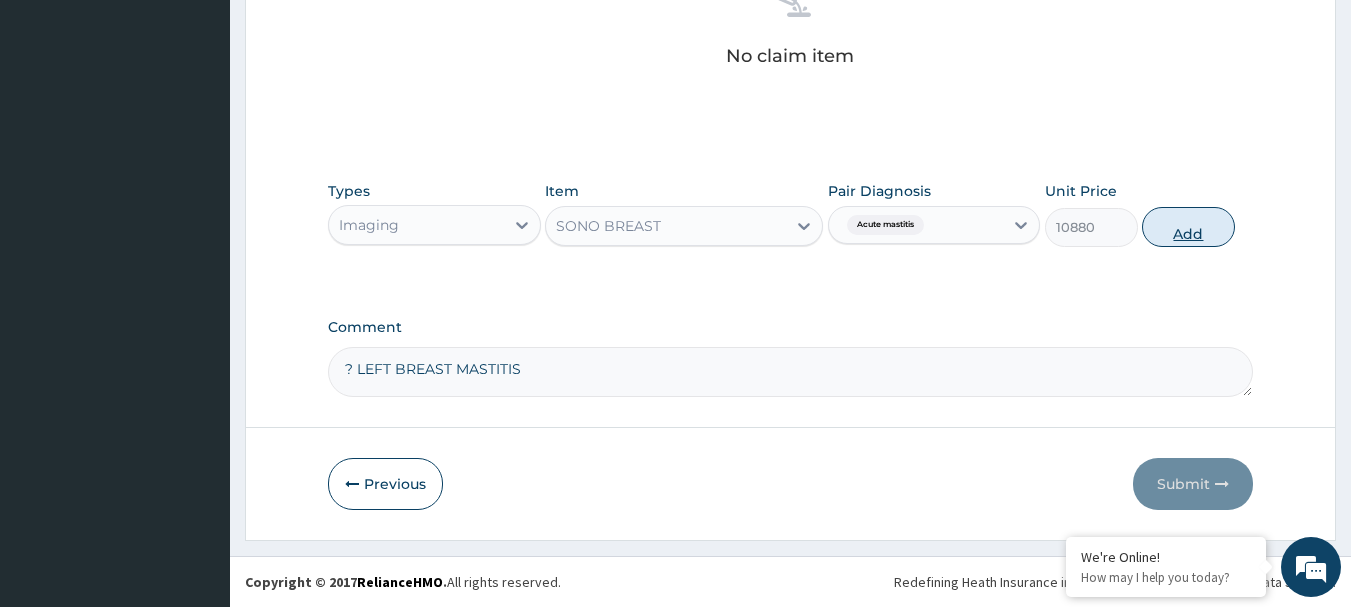 type on "? LEFT BREAST MASTITIS" 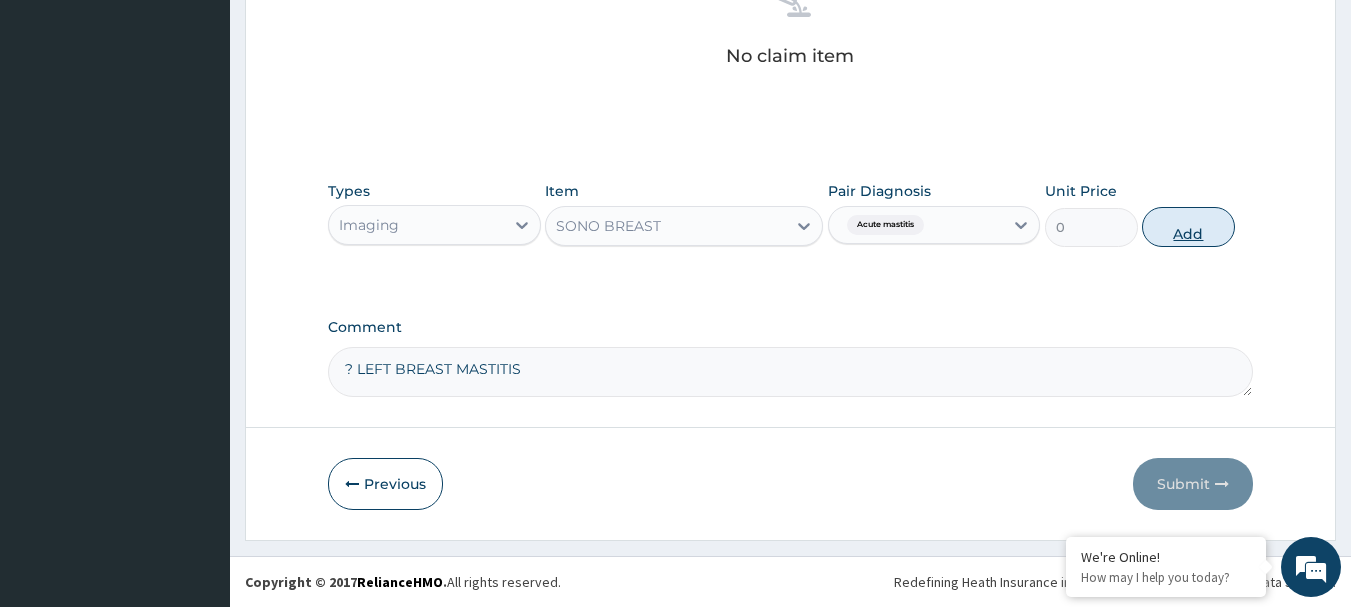 scroll, scrollTop: 755, scrollLeft: 0, axis: vertical 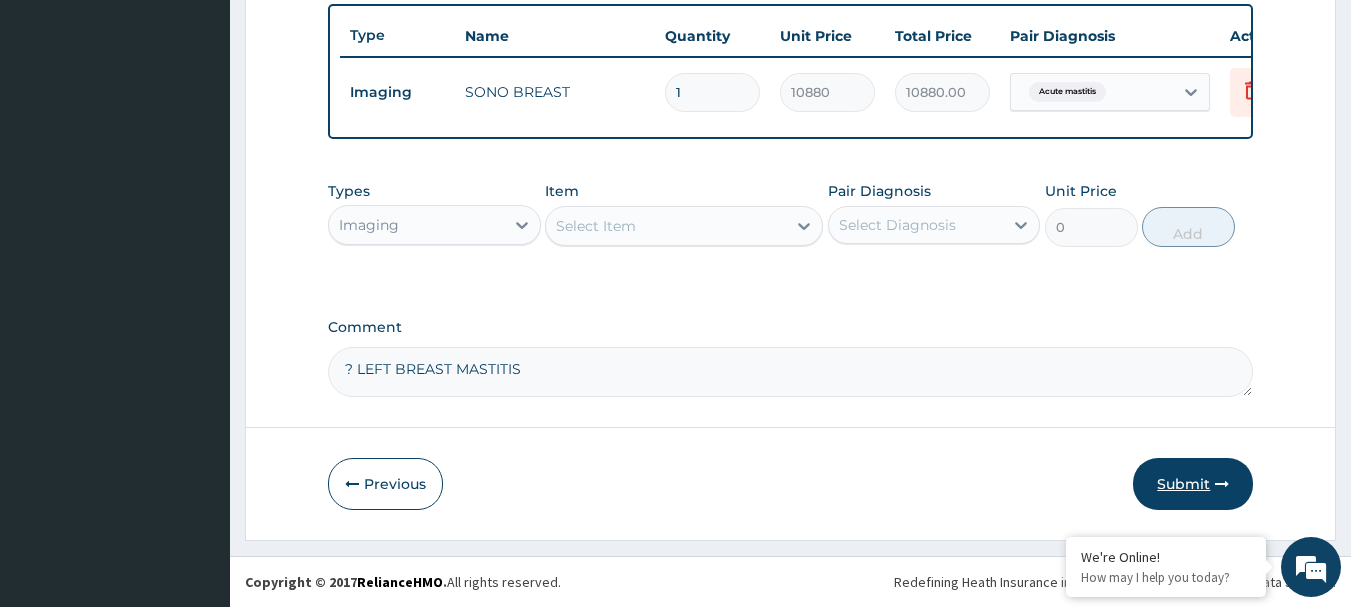 click on "Submit" at bounding box center [1193, 484] 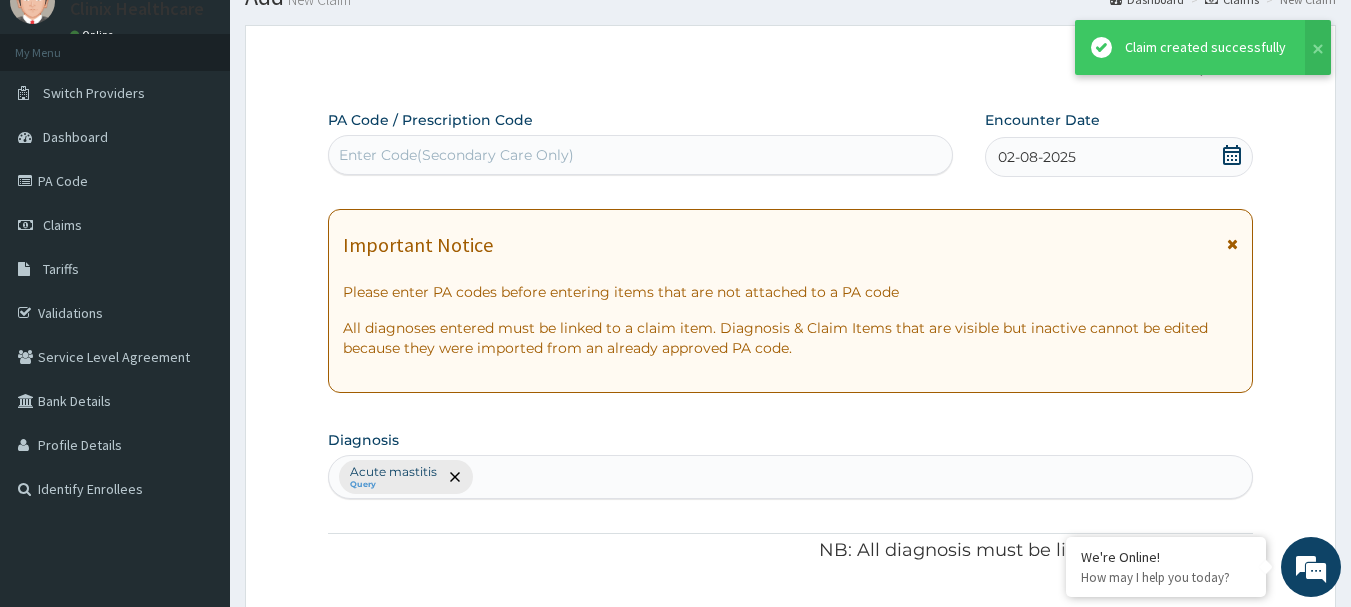 scroll, scrollTop: 755, scrollLeft: 0, axis: vertical 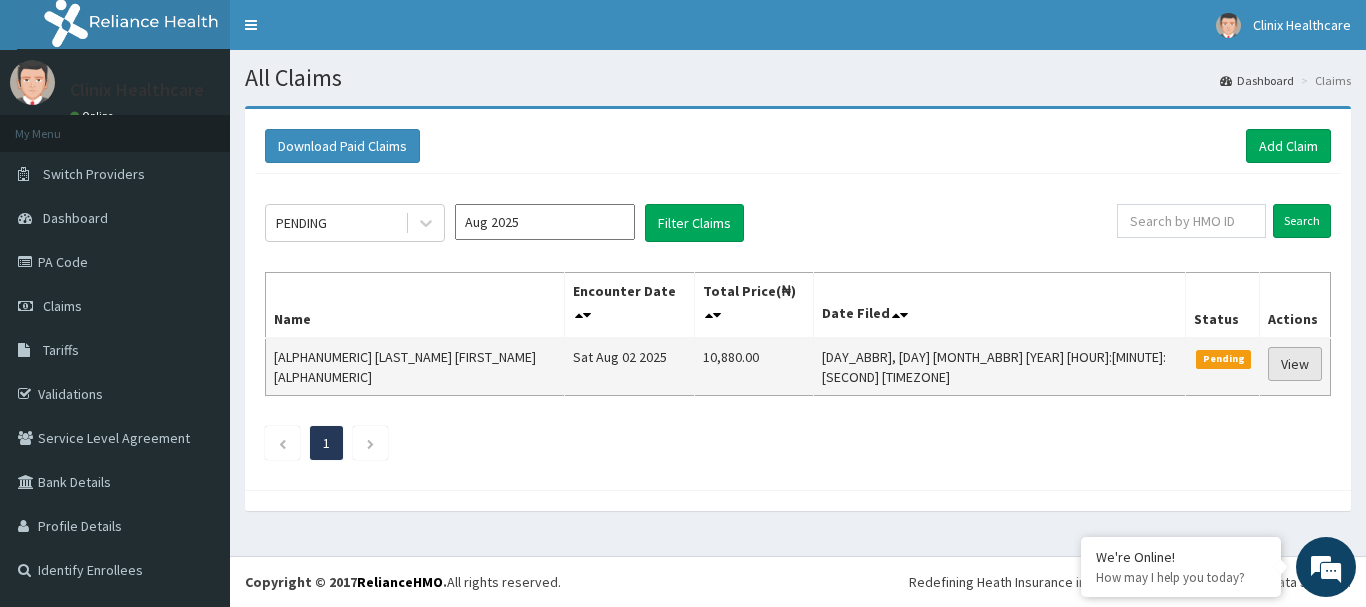 click on "View" at bounding box center (1295, 364) 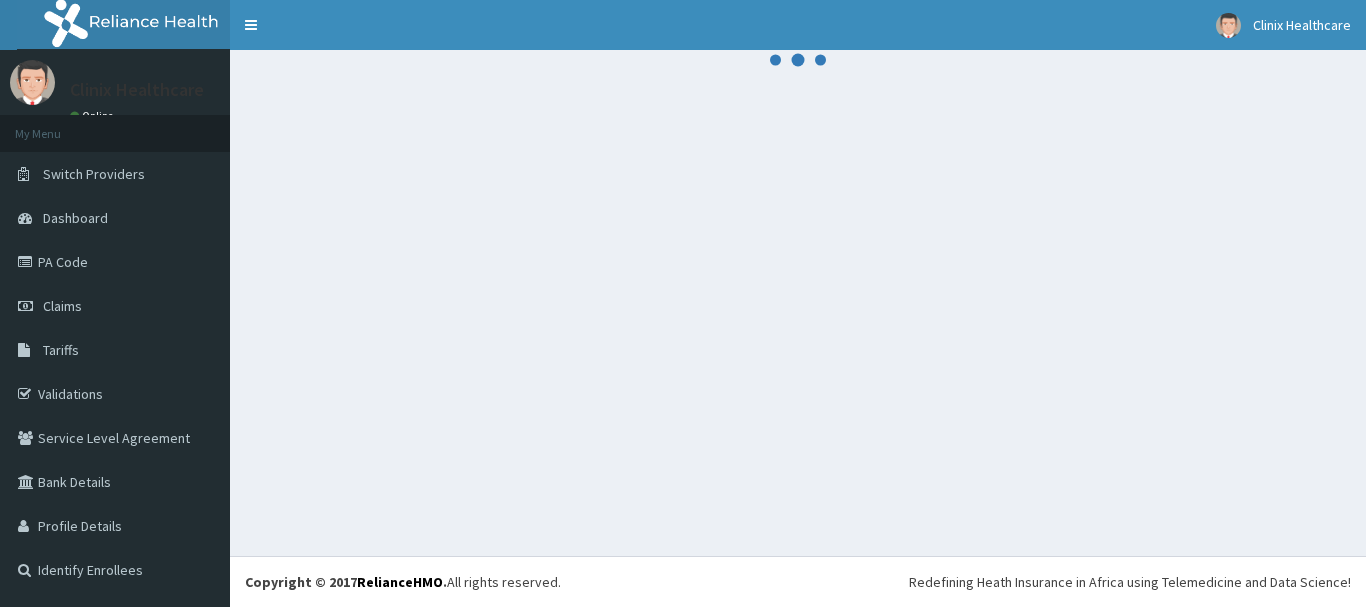 scroll, scrollTop: 0, scrollLeft: 0, axis: both 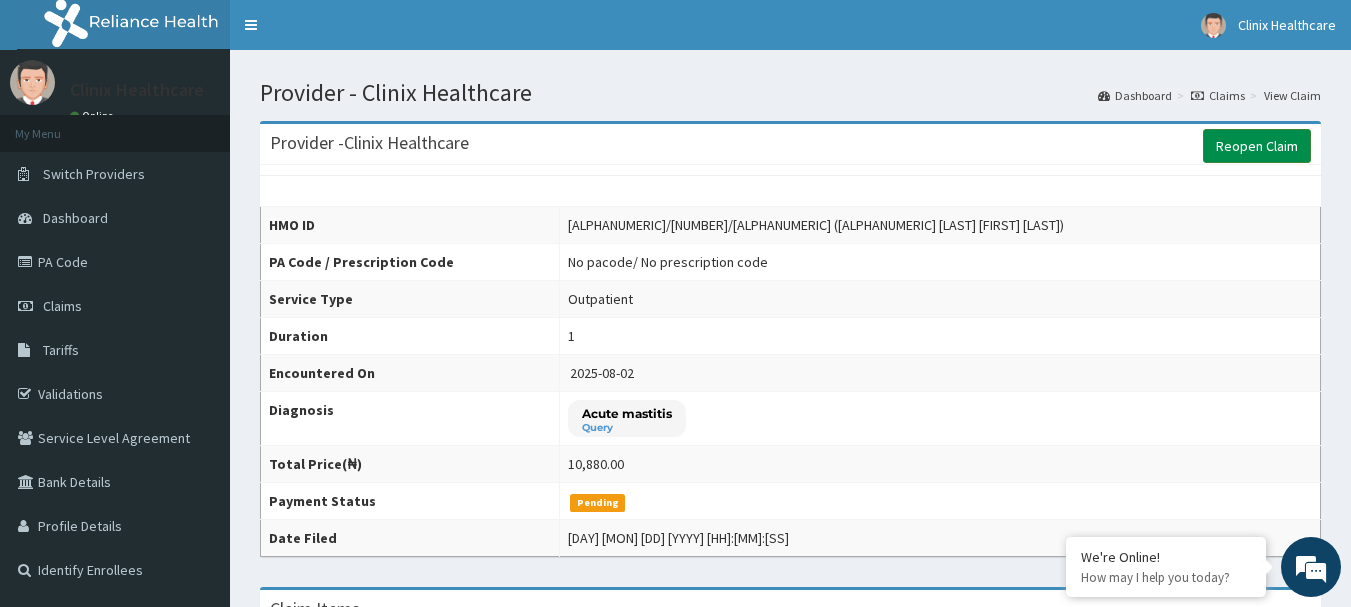click on "Reopen Claim" at bounding box center (1257, 146) 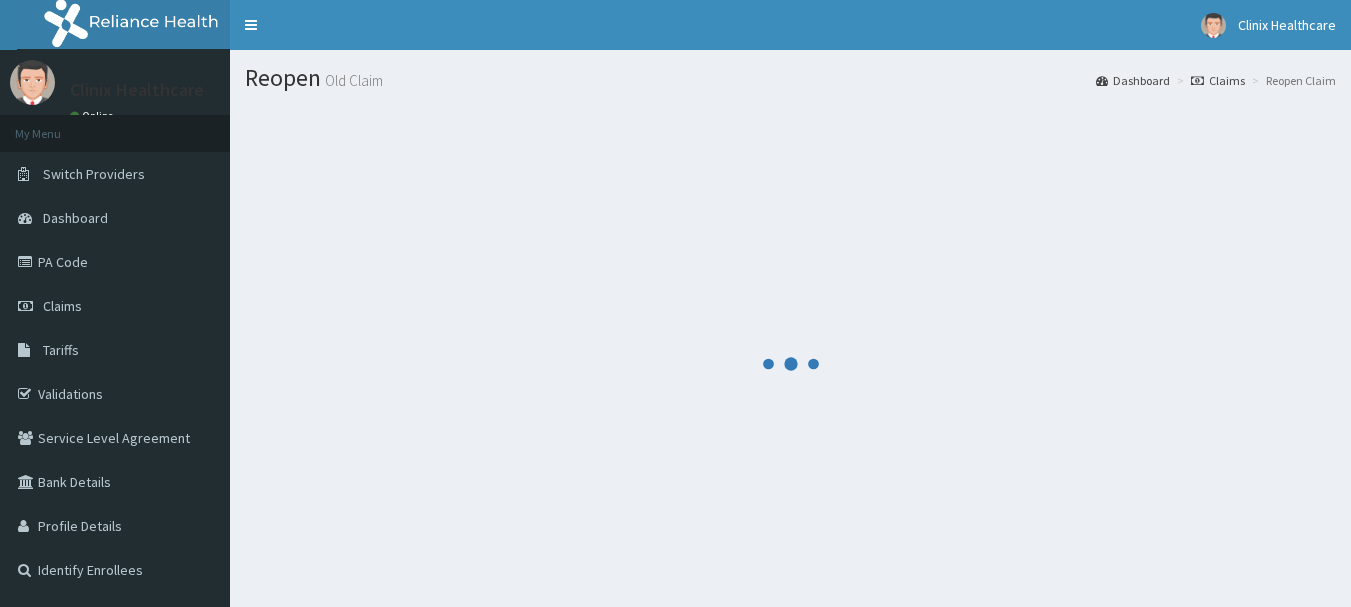scroll, scrollTop: 0, scrollLeft: 0, axis: both 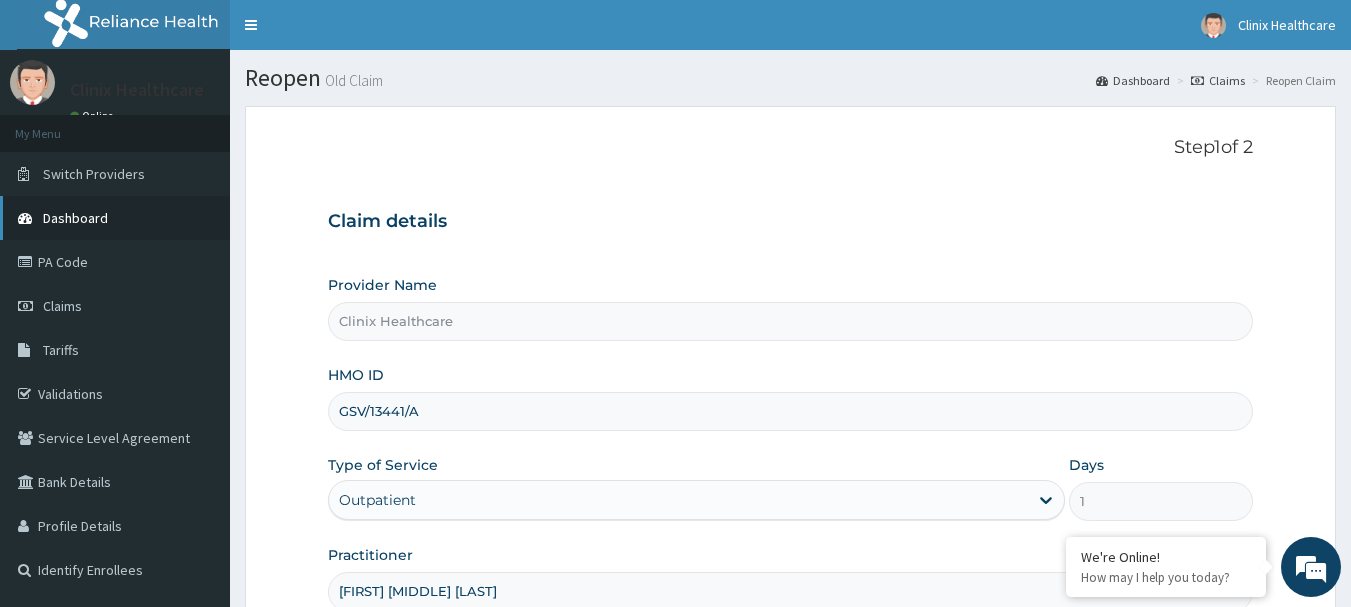 click on "Dashboard" at bounding box center (75, 218) 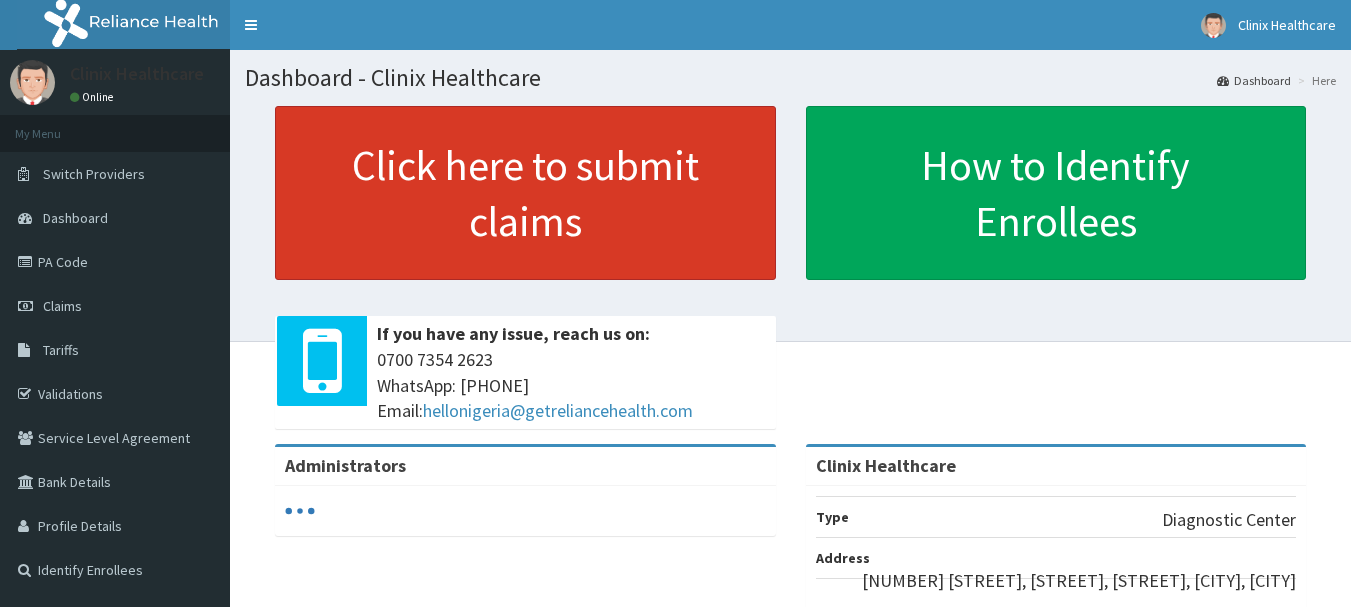 scroll, scrollTop: 0, scrollLeft: 0, axis: both 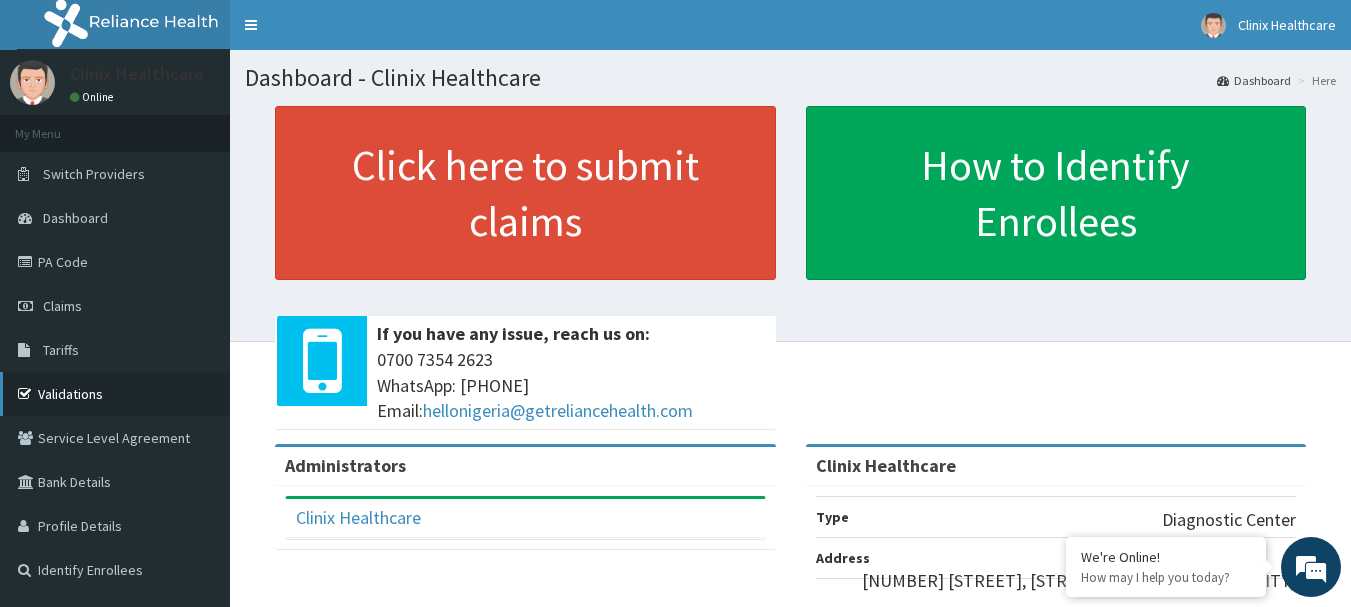 click on "Validations" at bounding box center [115, 394] 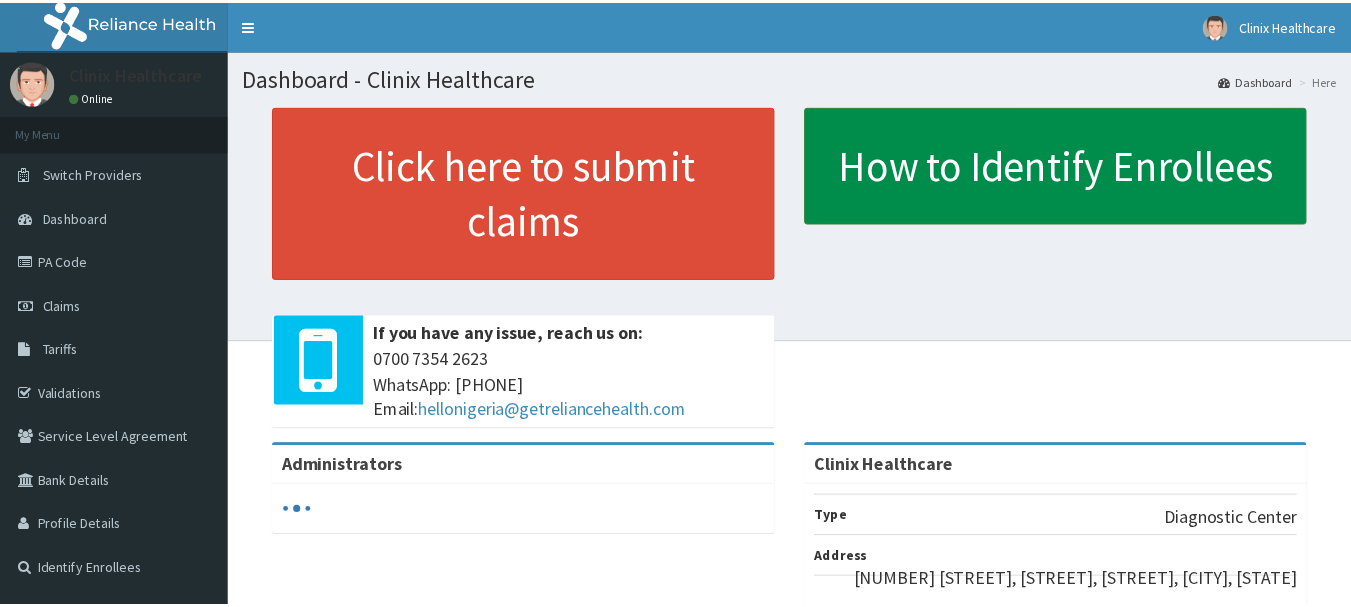 scroll, scrollTop: 0, scrollLeft: 0, axis: both 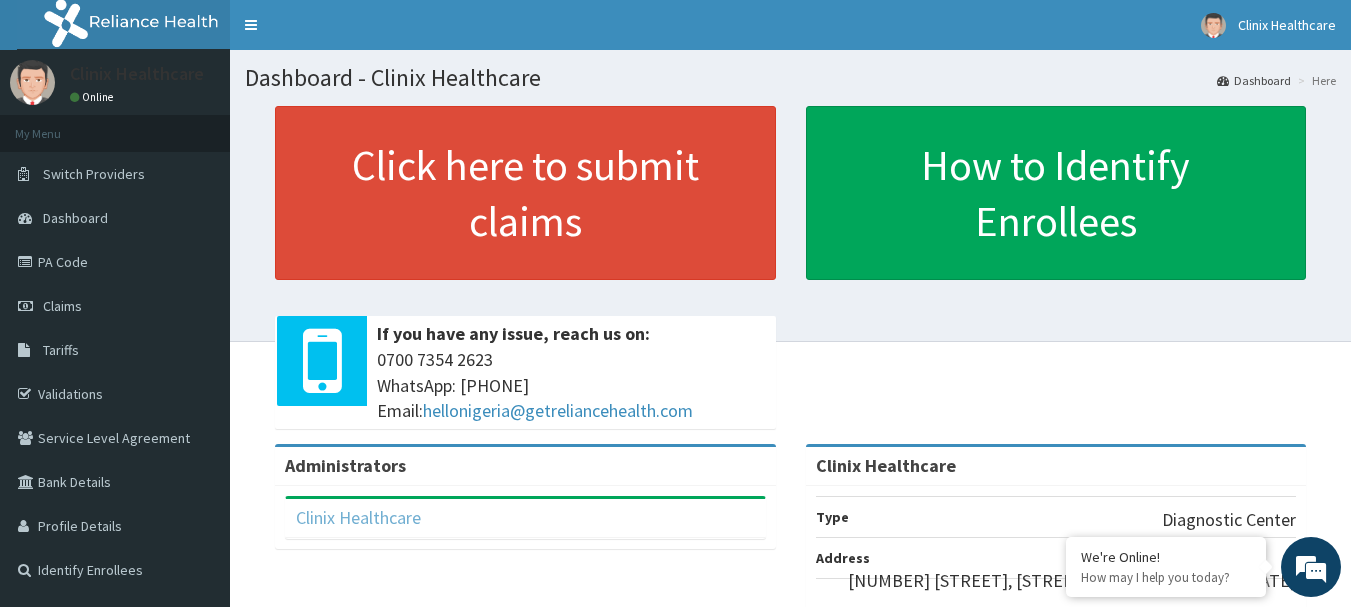 click on "Clinix Healthcare" at bounding box center (358, 517) 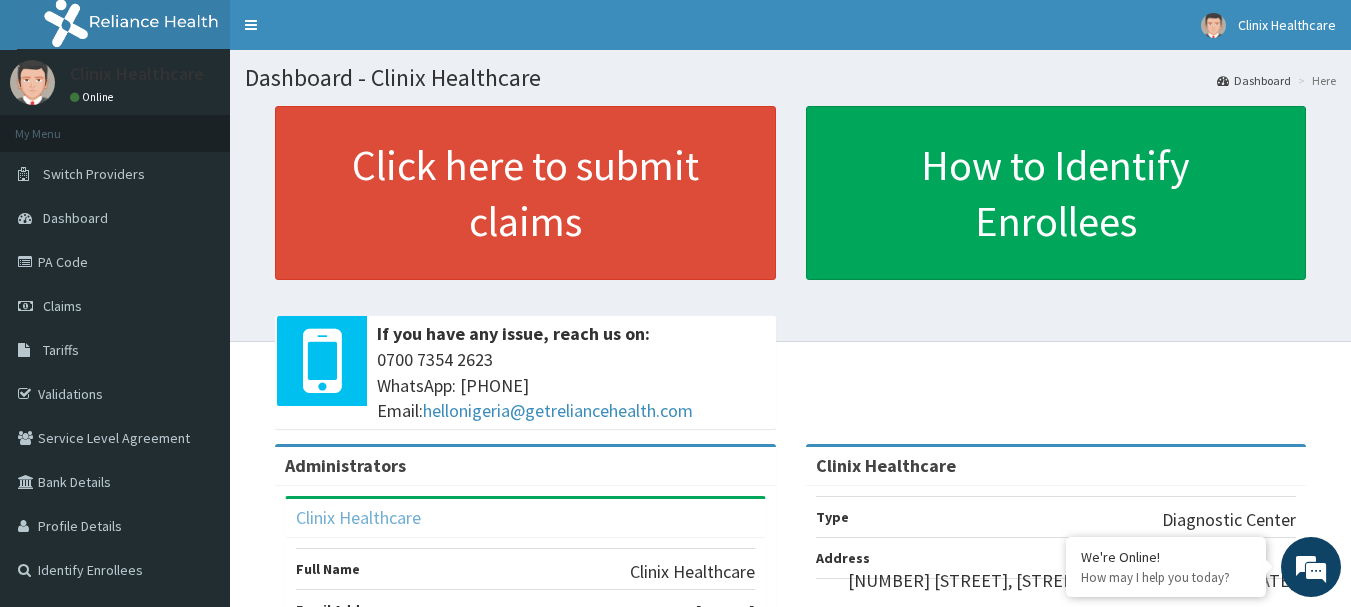 scroll, scrollTop: 0, scrollLeft: 0, axis: both 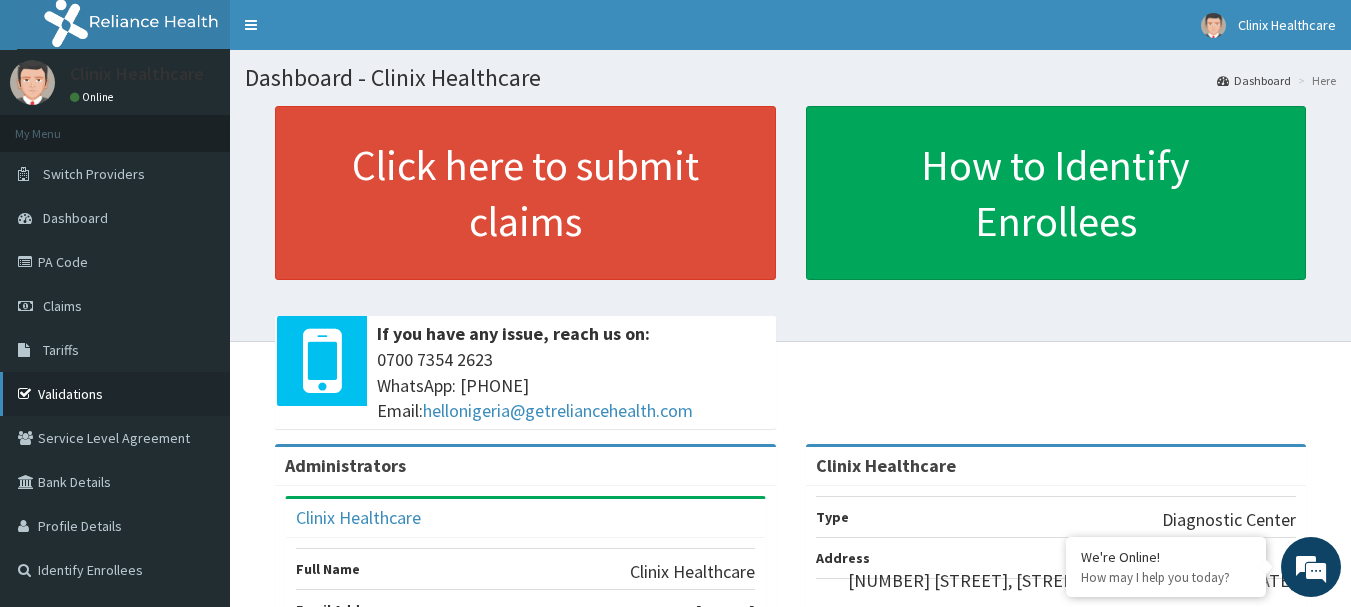 click on "Validations" at bounding box center (115, 394) 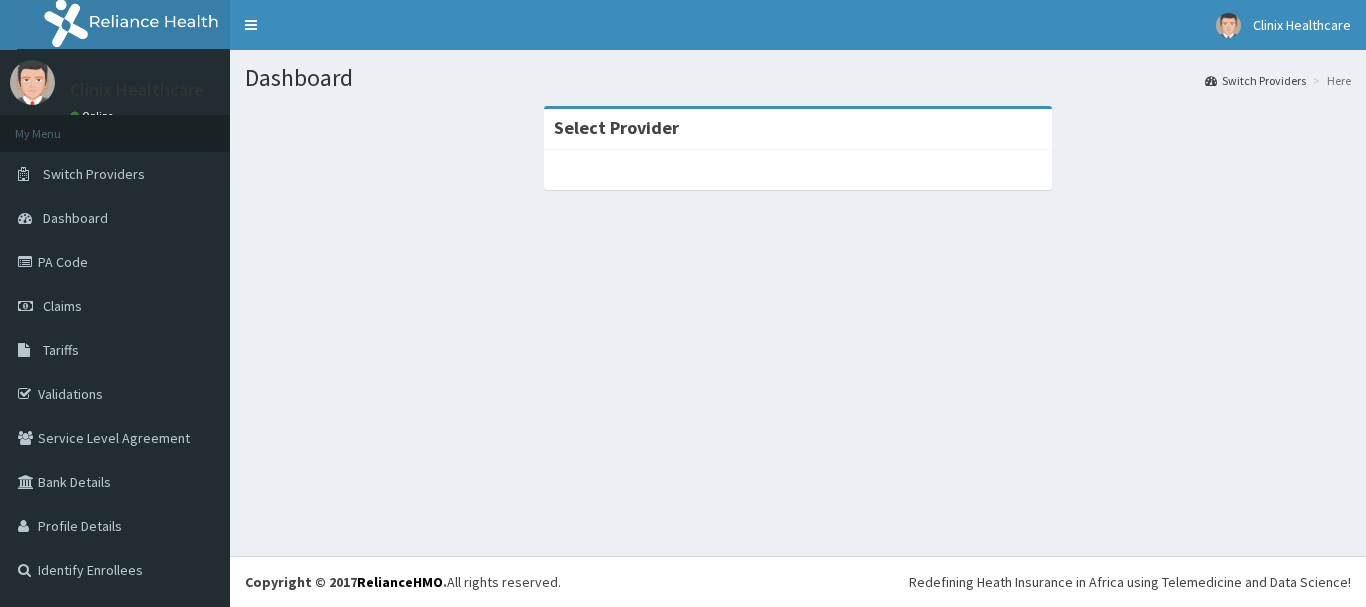 scroll, scrollTop: 0, scrollLeft: 0, axis: both 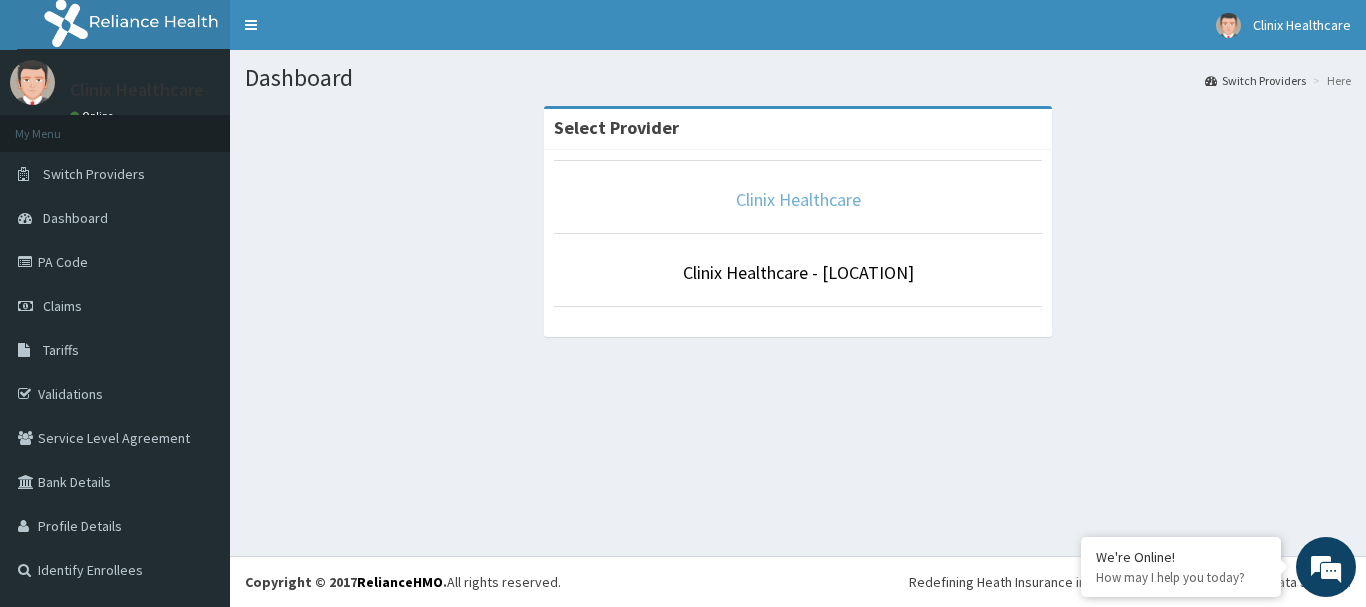 click on "Clinix Healthcare" at bounding box center (798, 199) 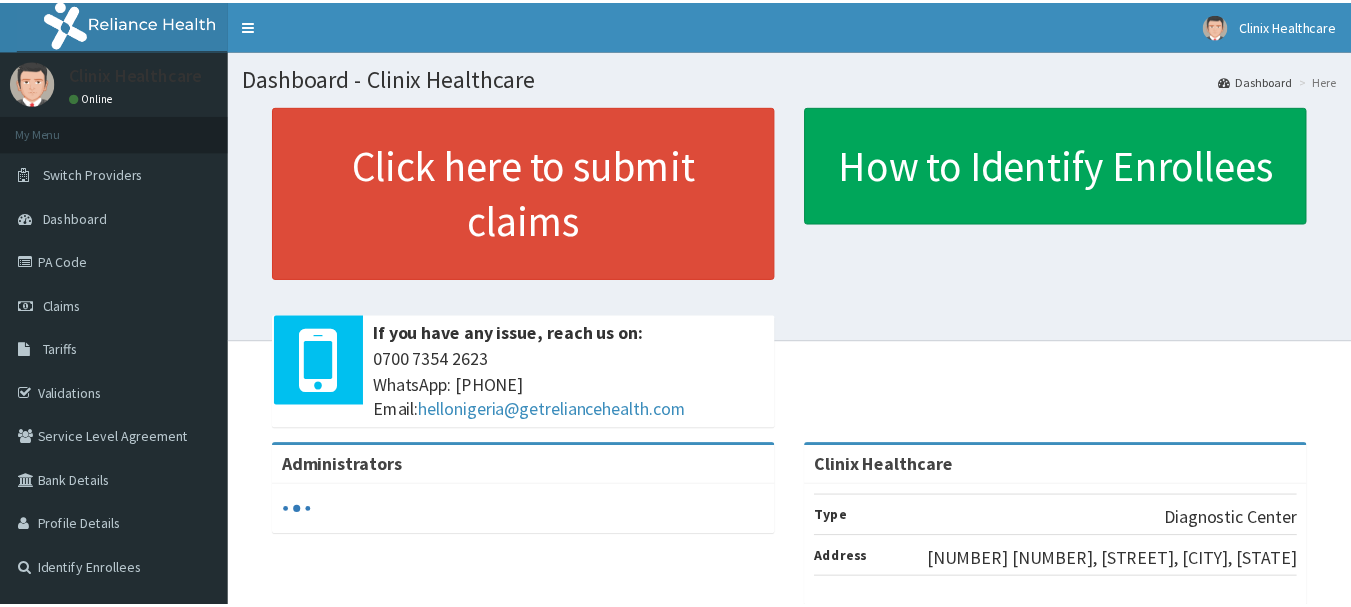 scroll, scrollTop: 0, scrollLeft: 0, axis: both 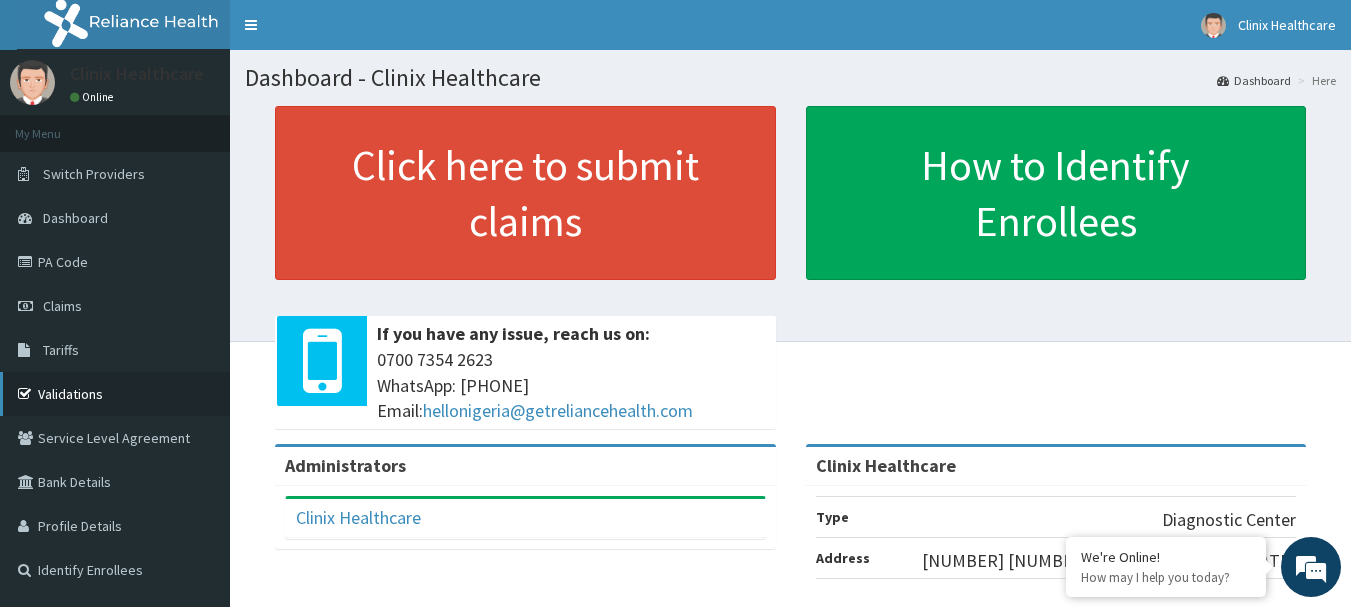 click on "Validations" at bounding box center (115, 394) 